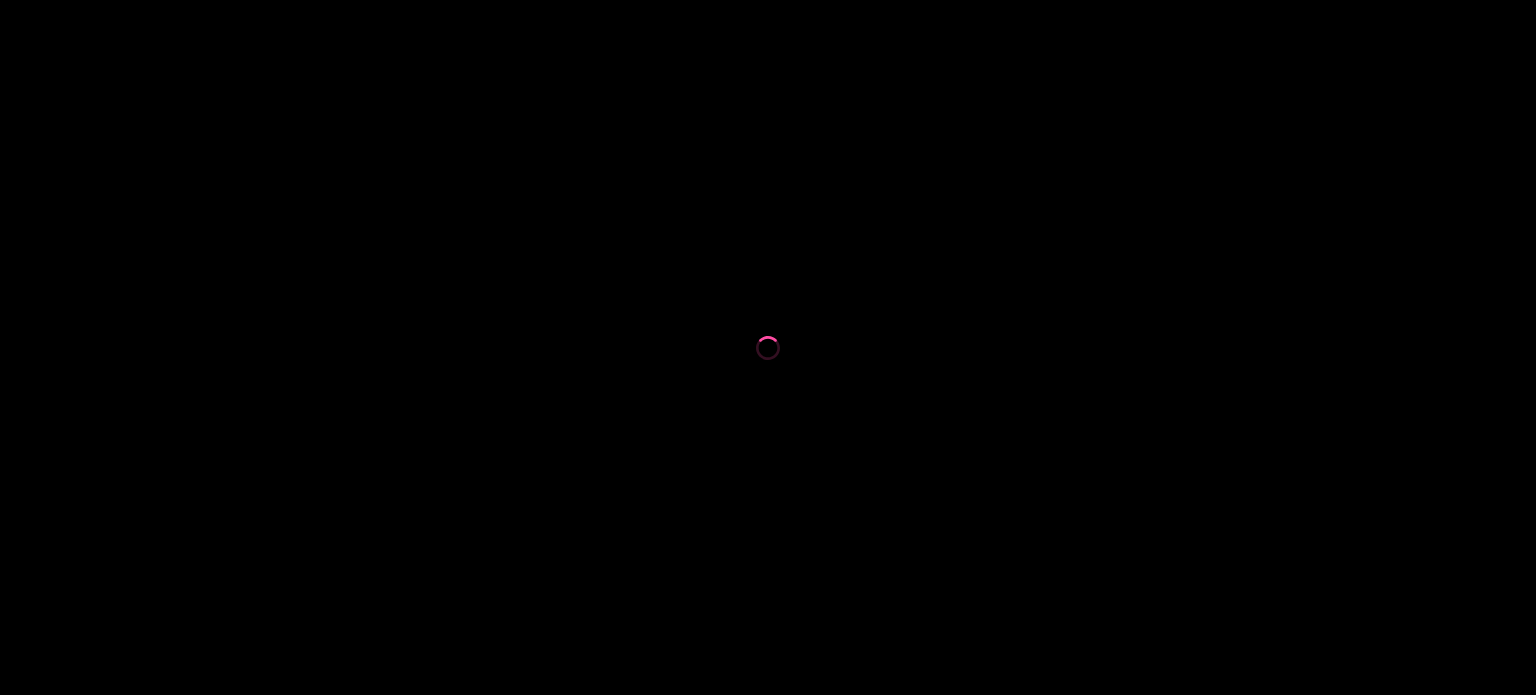 scroll, scrollTop: 0, scrollLeft: 0, axis: both 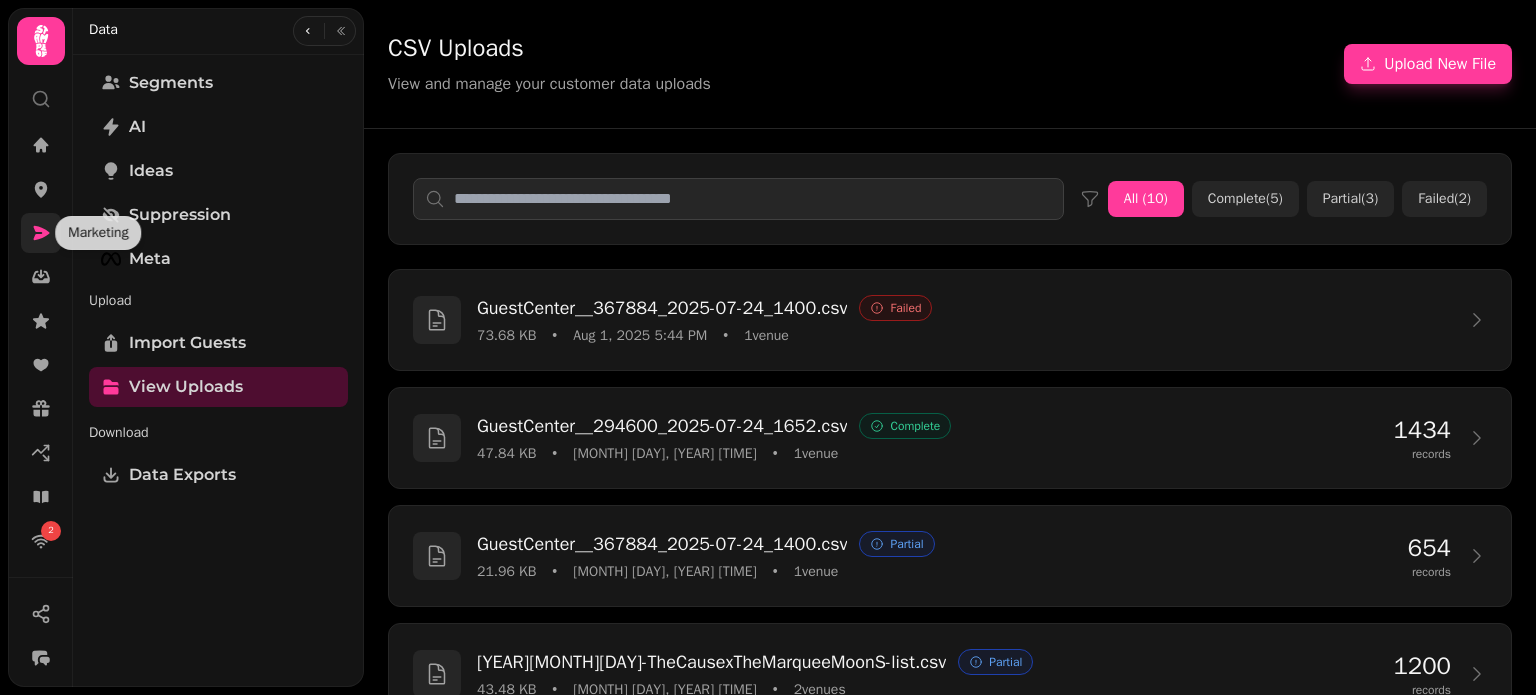 click 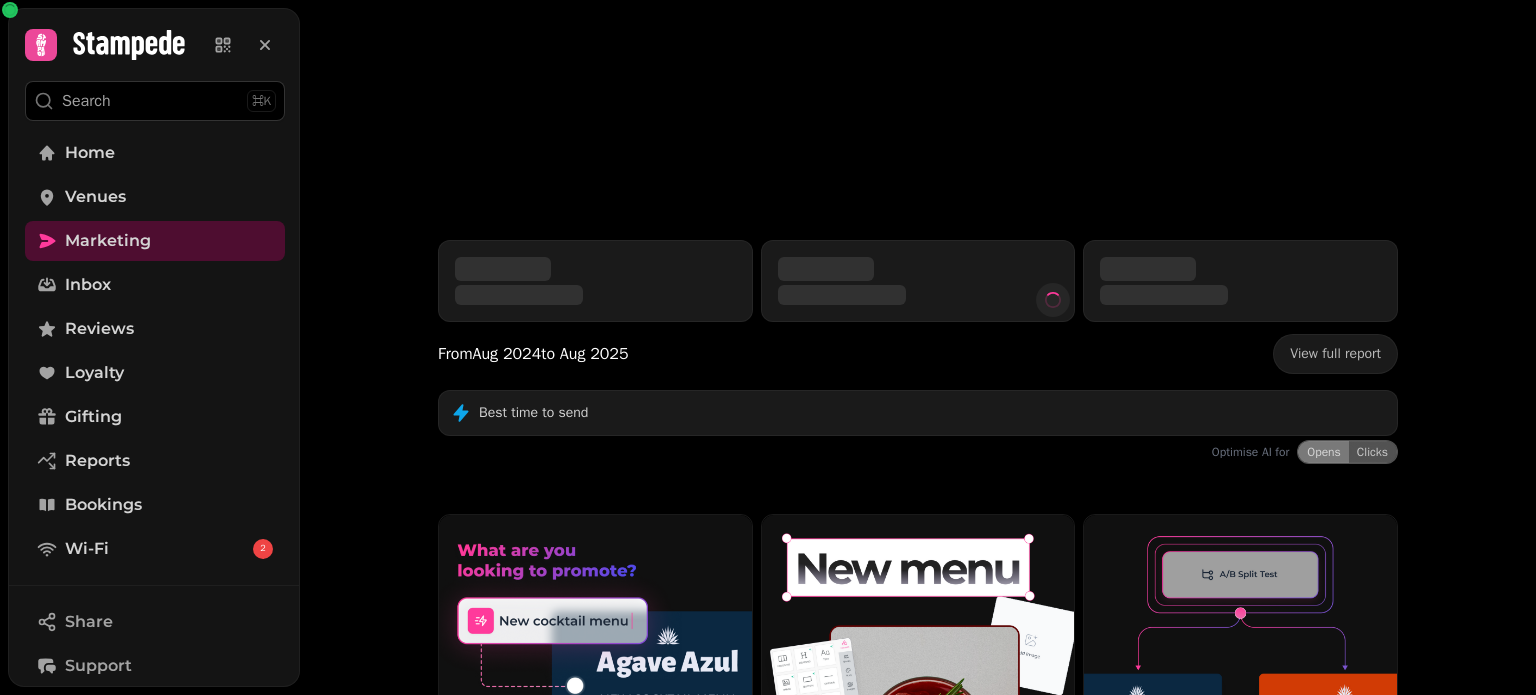 scroll, scrollTop: 0, scrollLeft: 0, axis: both 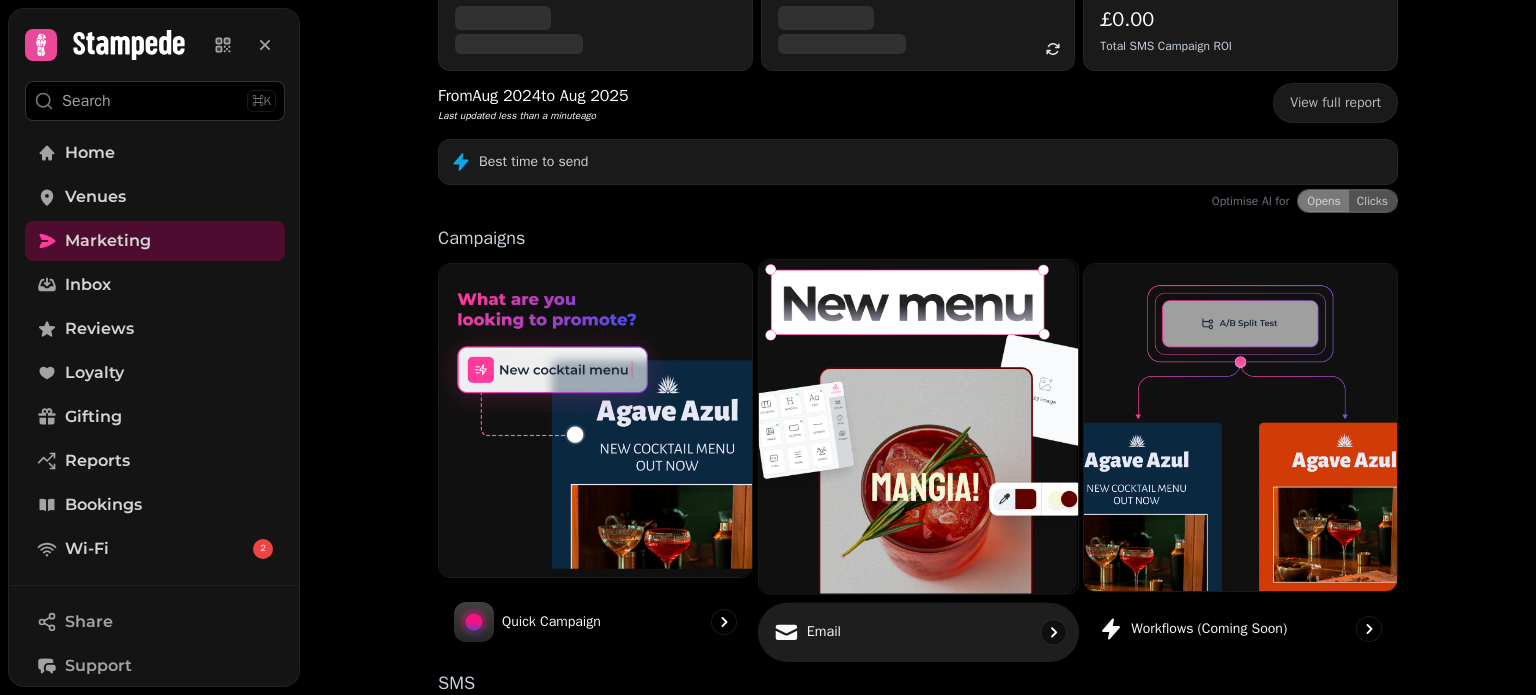 click at bounding box center [918, 426] 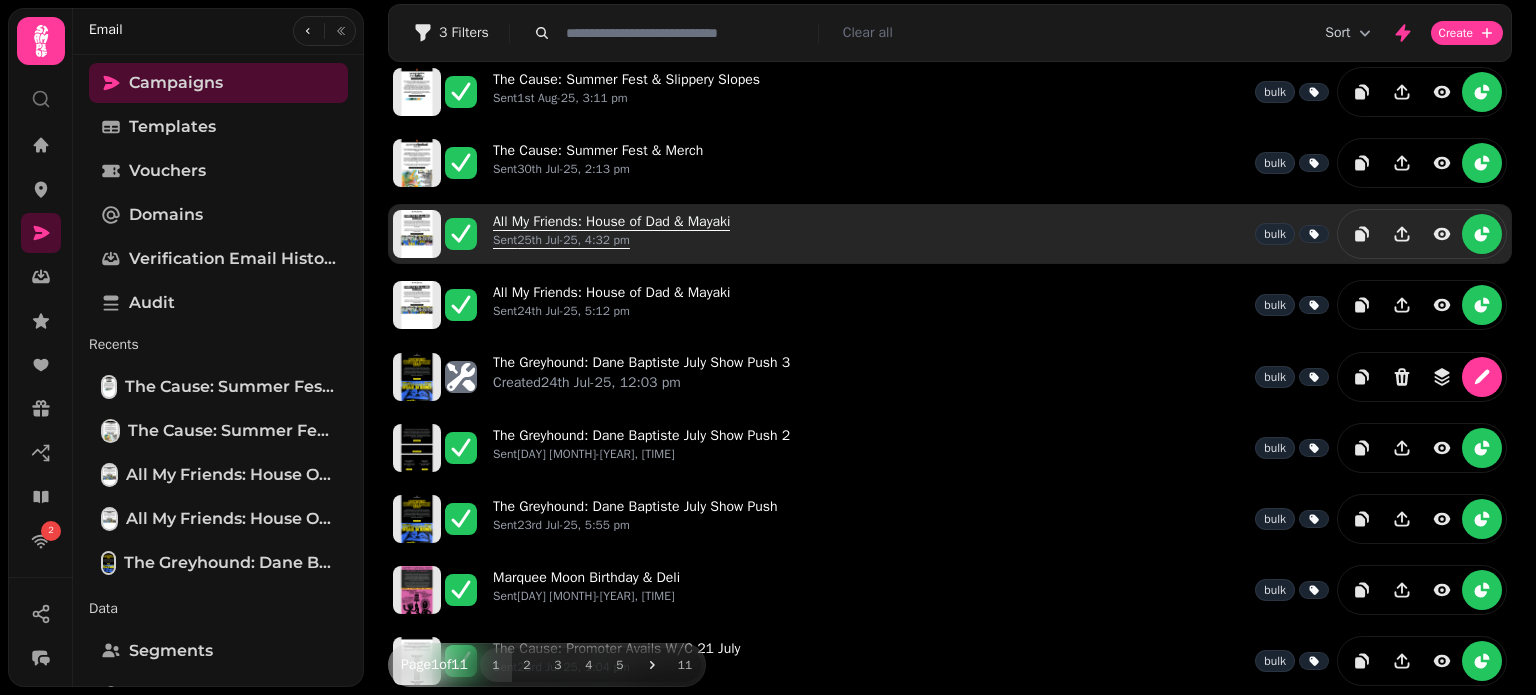 scroll, scrollTop: 0, scrollLeft: 0, axis: both 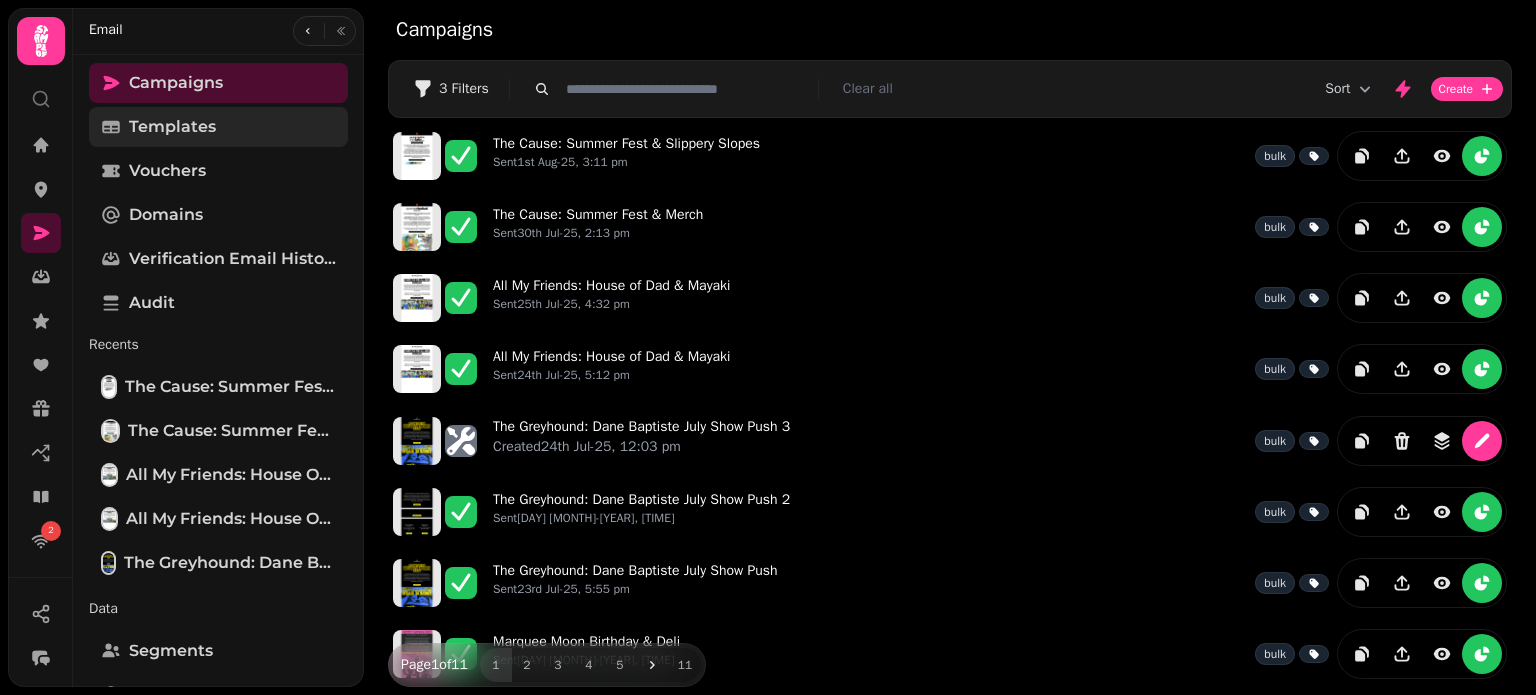 click on "Templates" at bounding box center (172, 127) 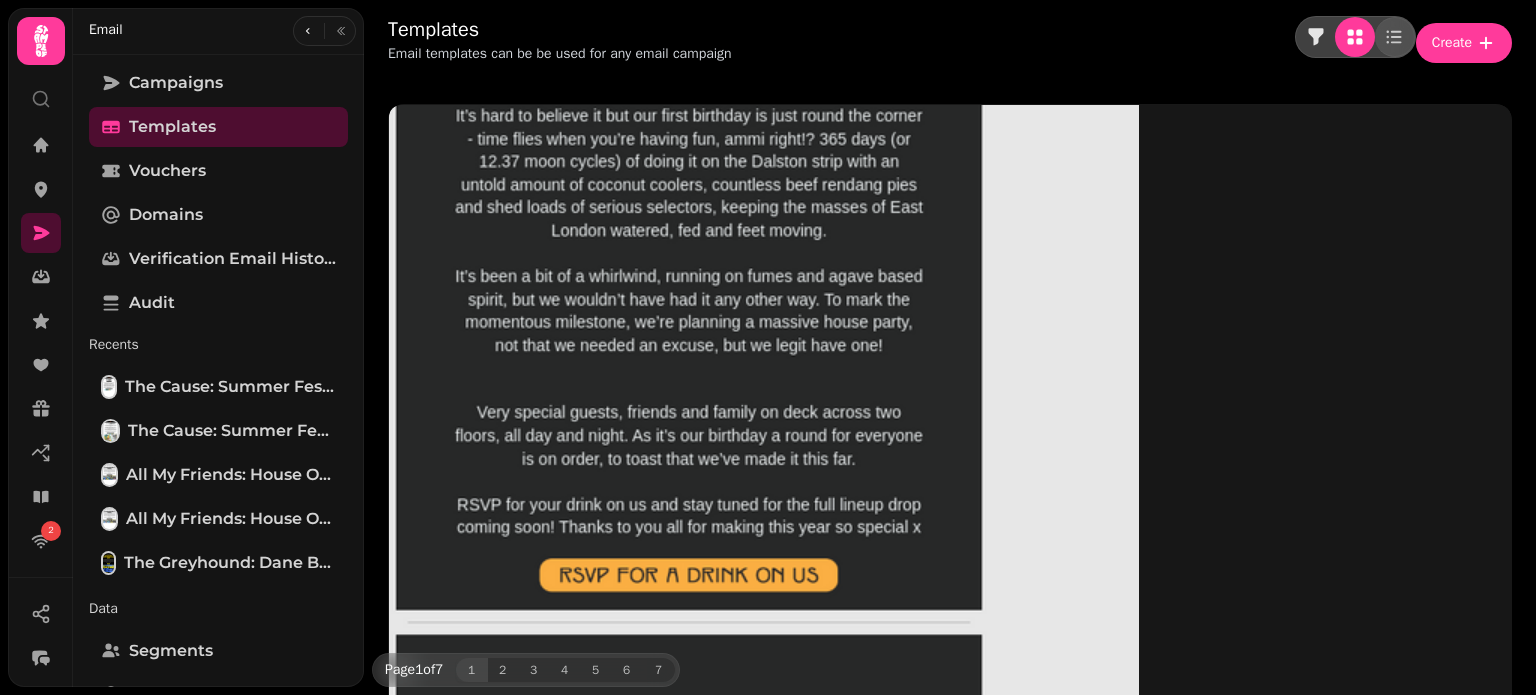 scroll, scrollTop: 400, scrollLeft: 0, axis: vertical 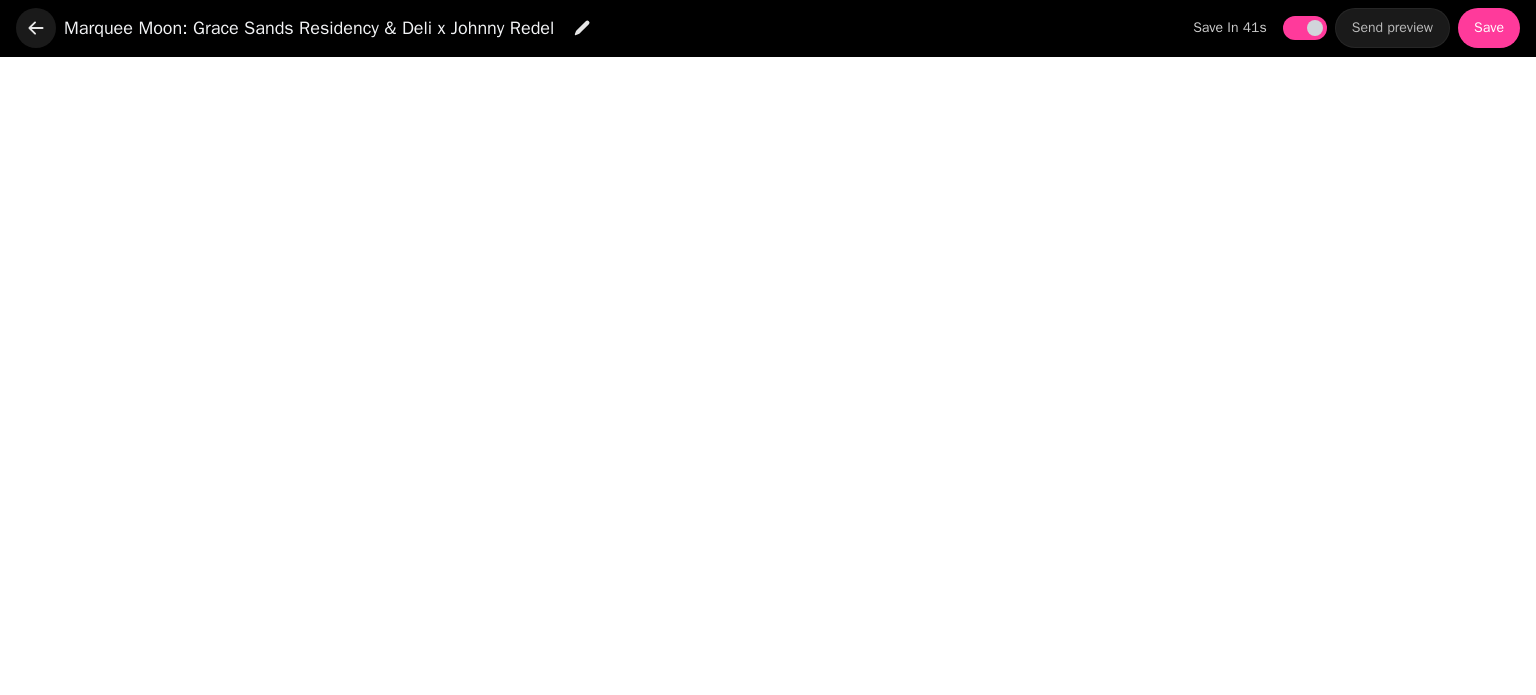 click 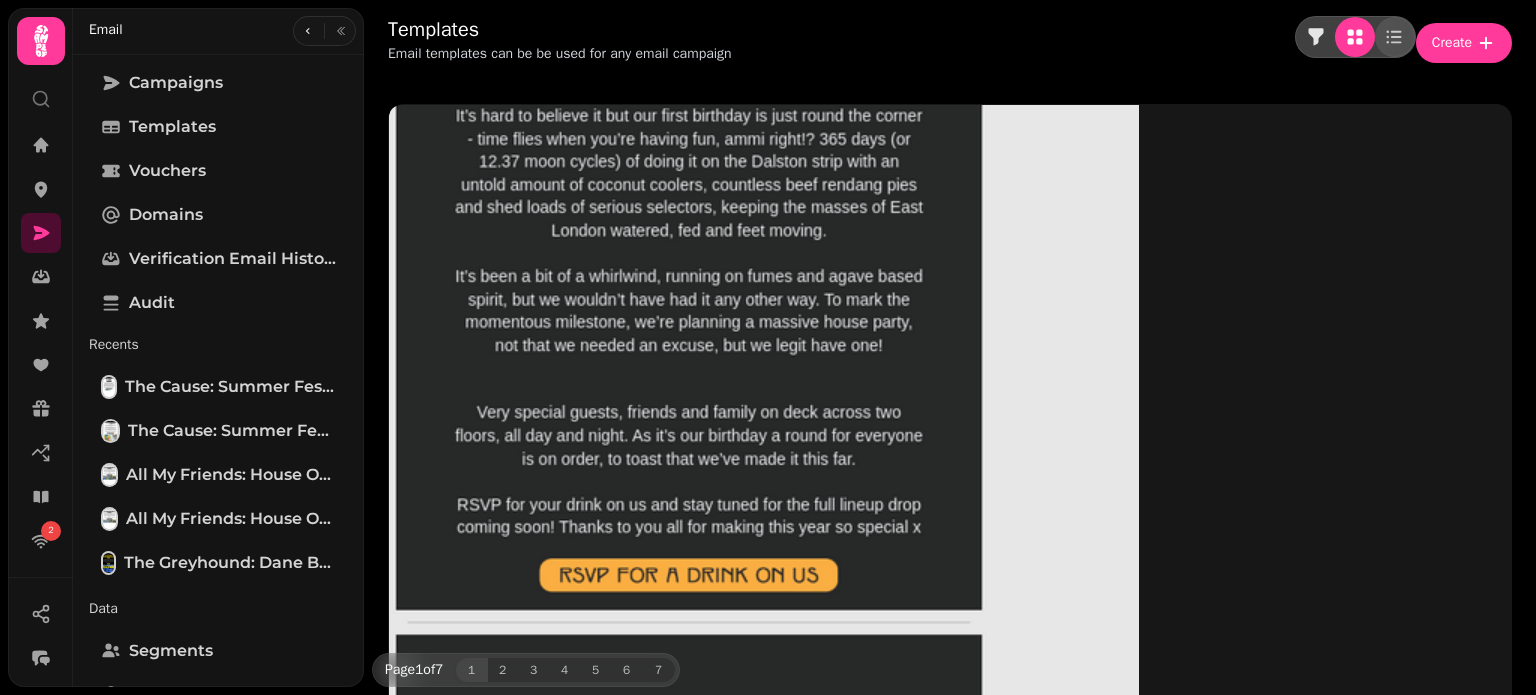 click 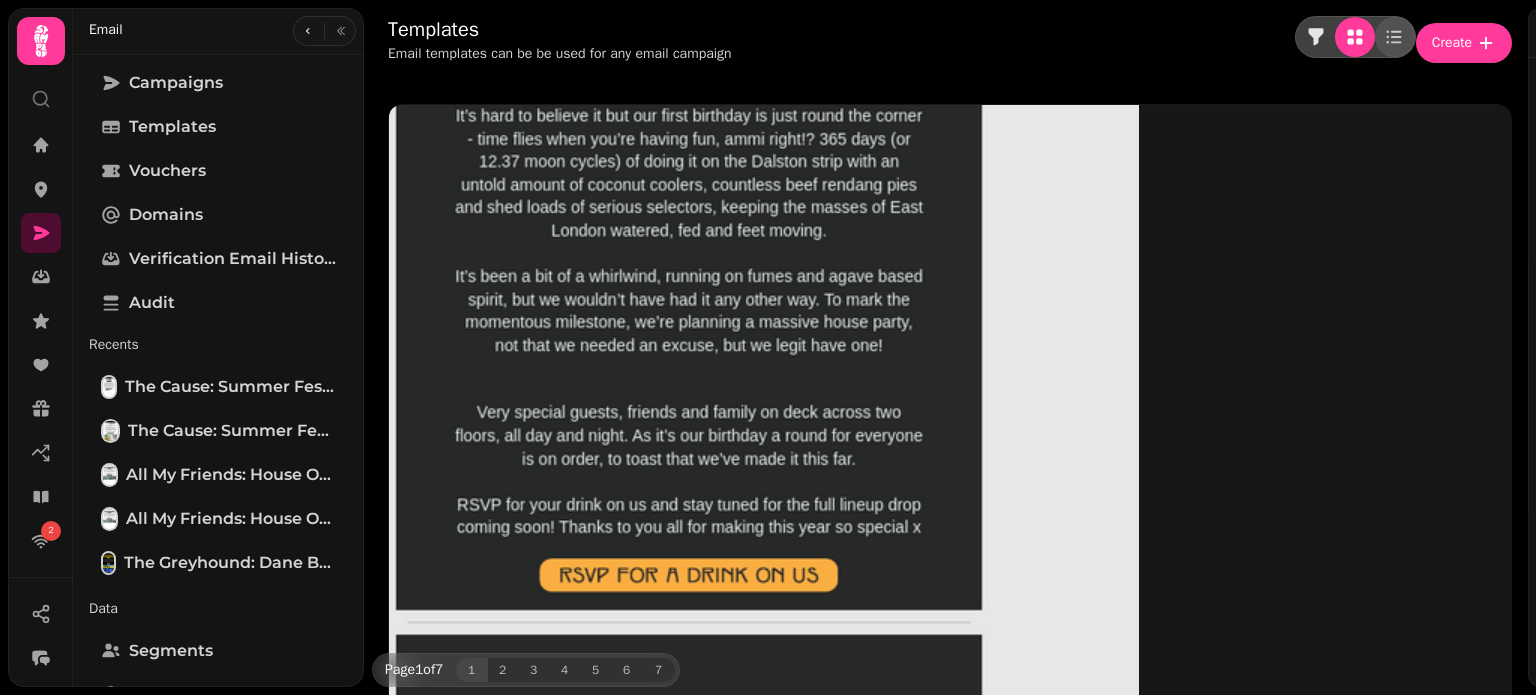 select on "**********" 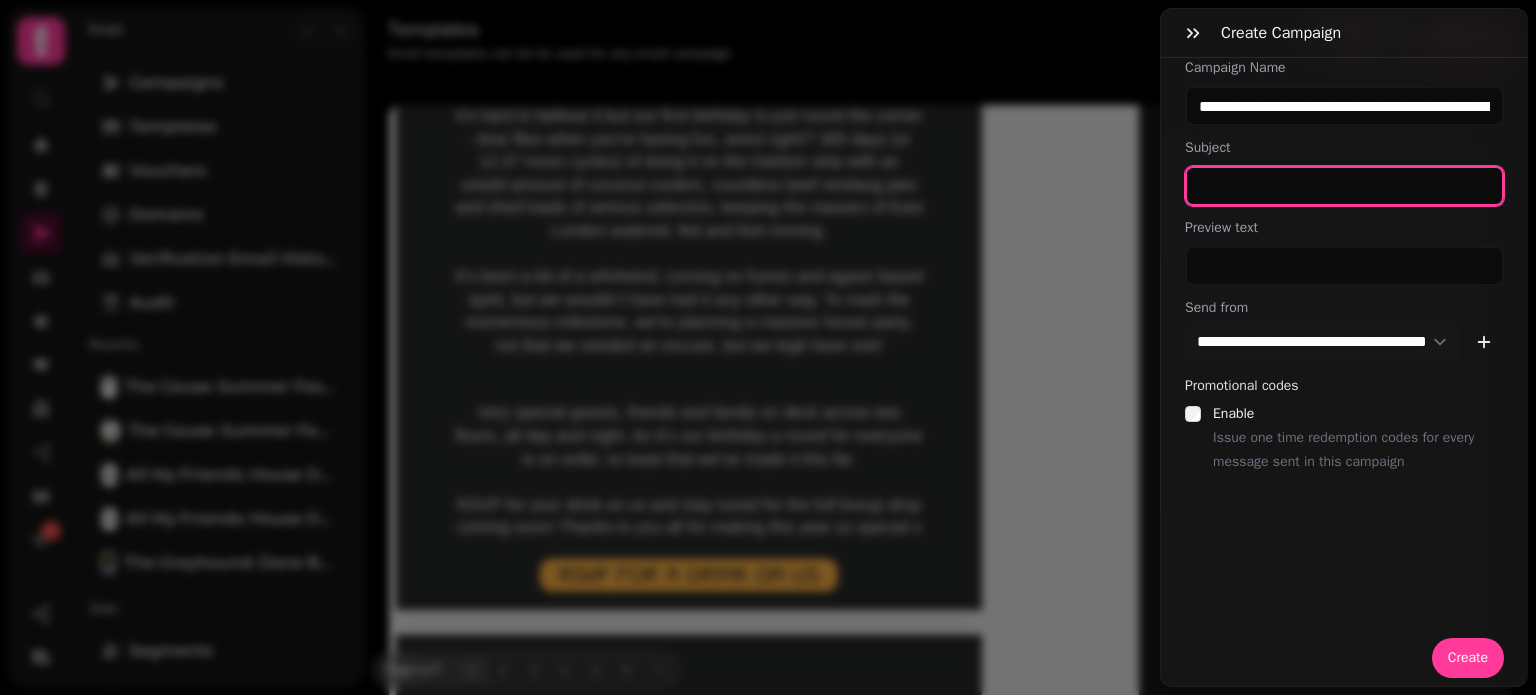 click at bounding box center [1344, 186] 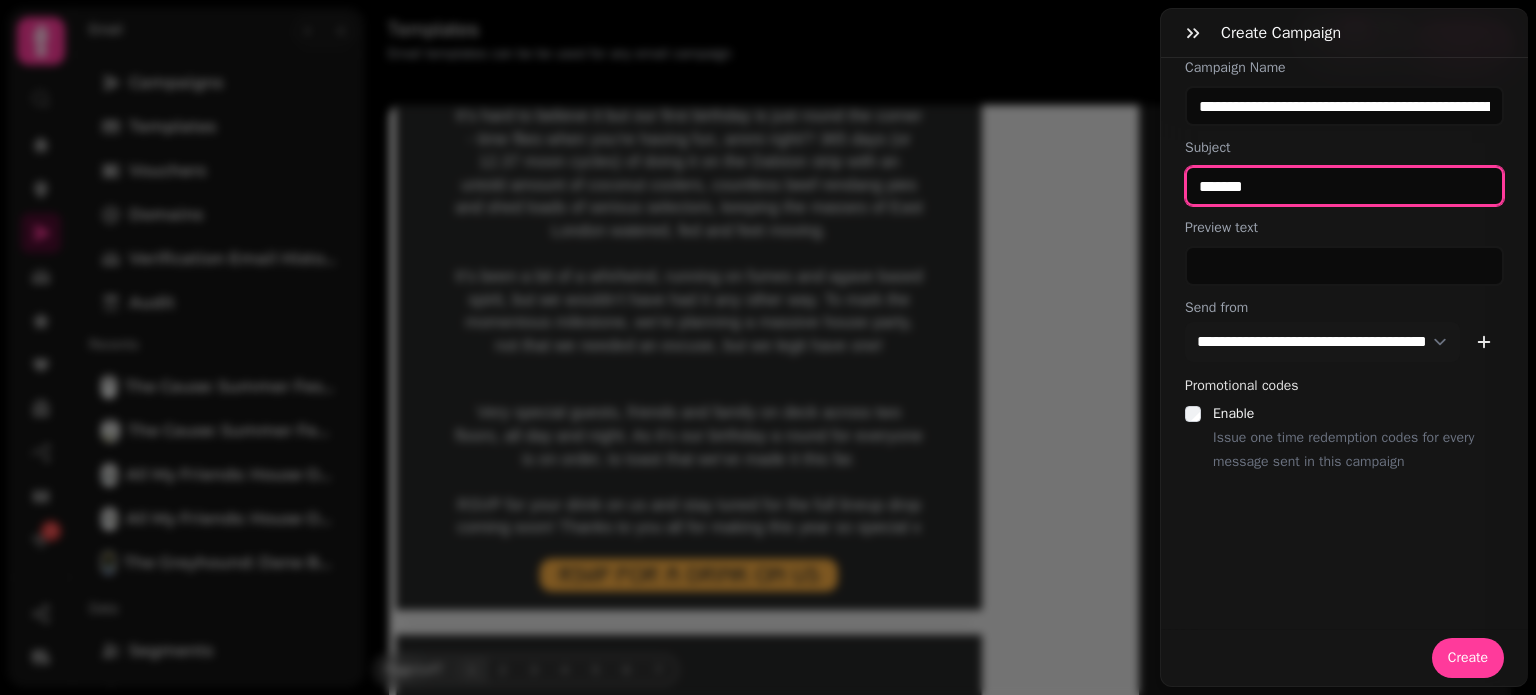 type on "*******" 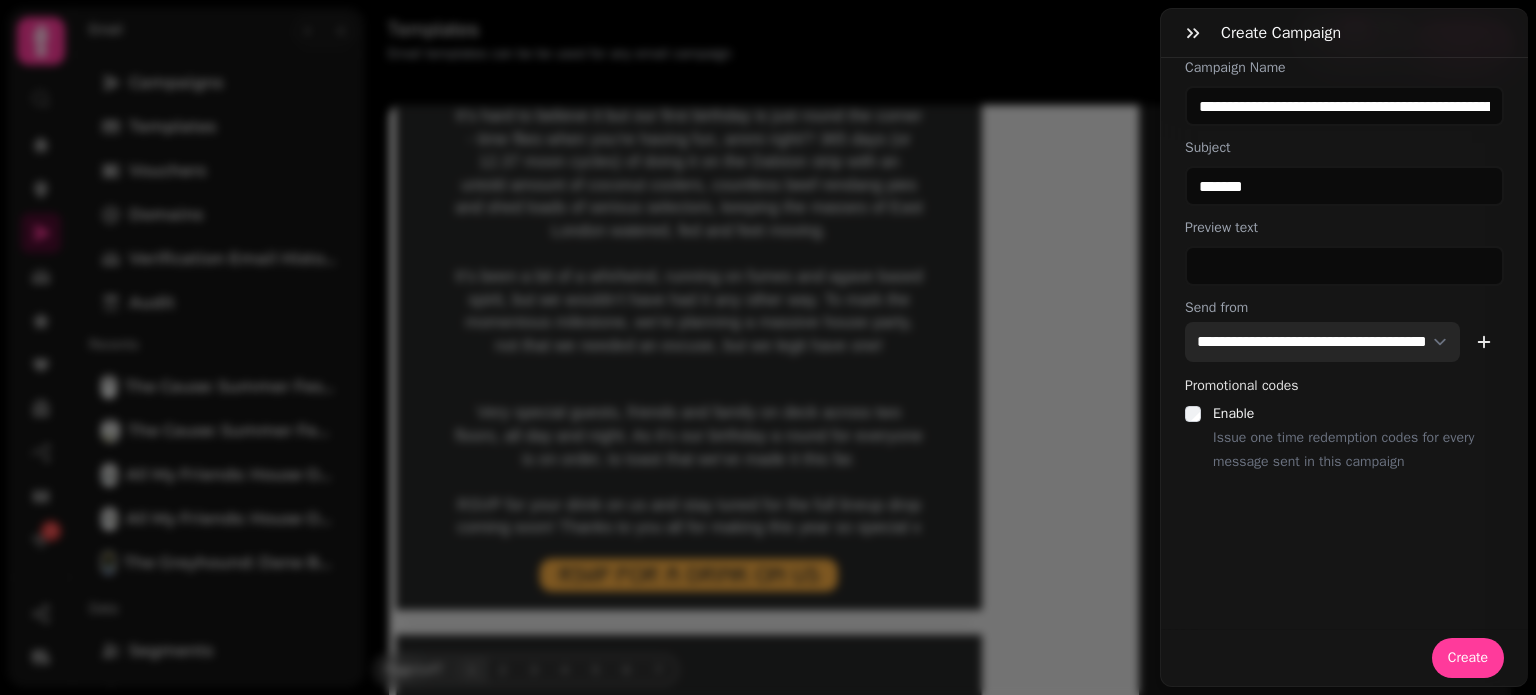 click on "**********" at bounding box center [1322, 342] 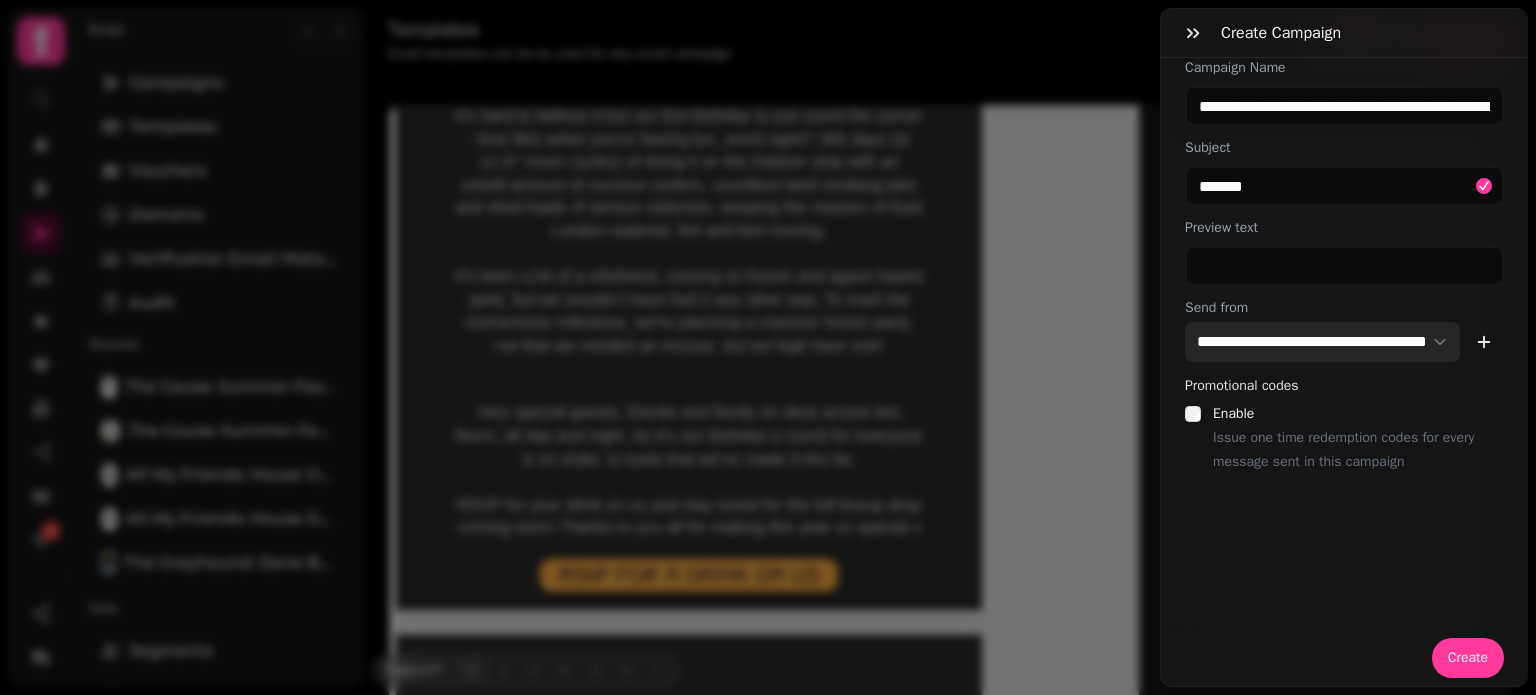select on "**********" 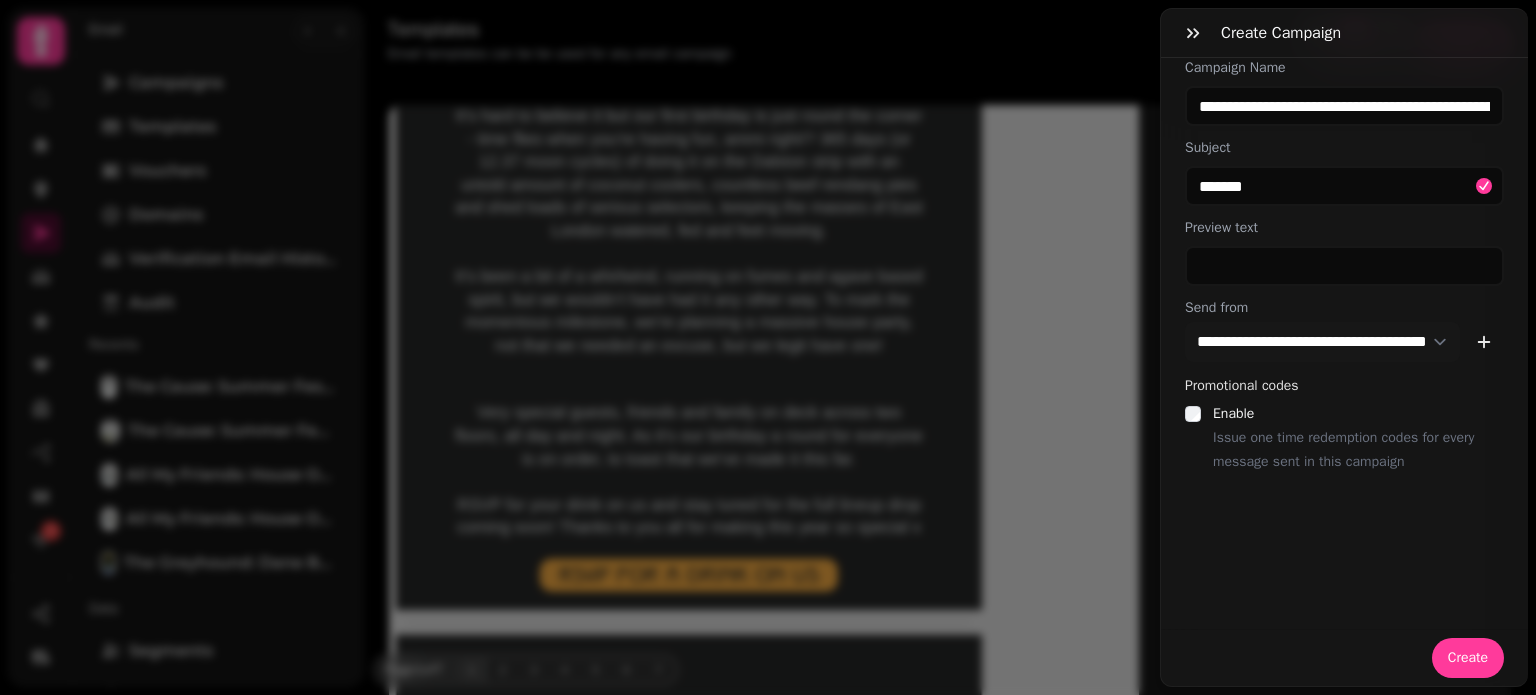 click on "**********" at bounding box center [1344, 372] 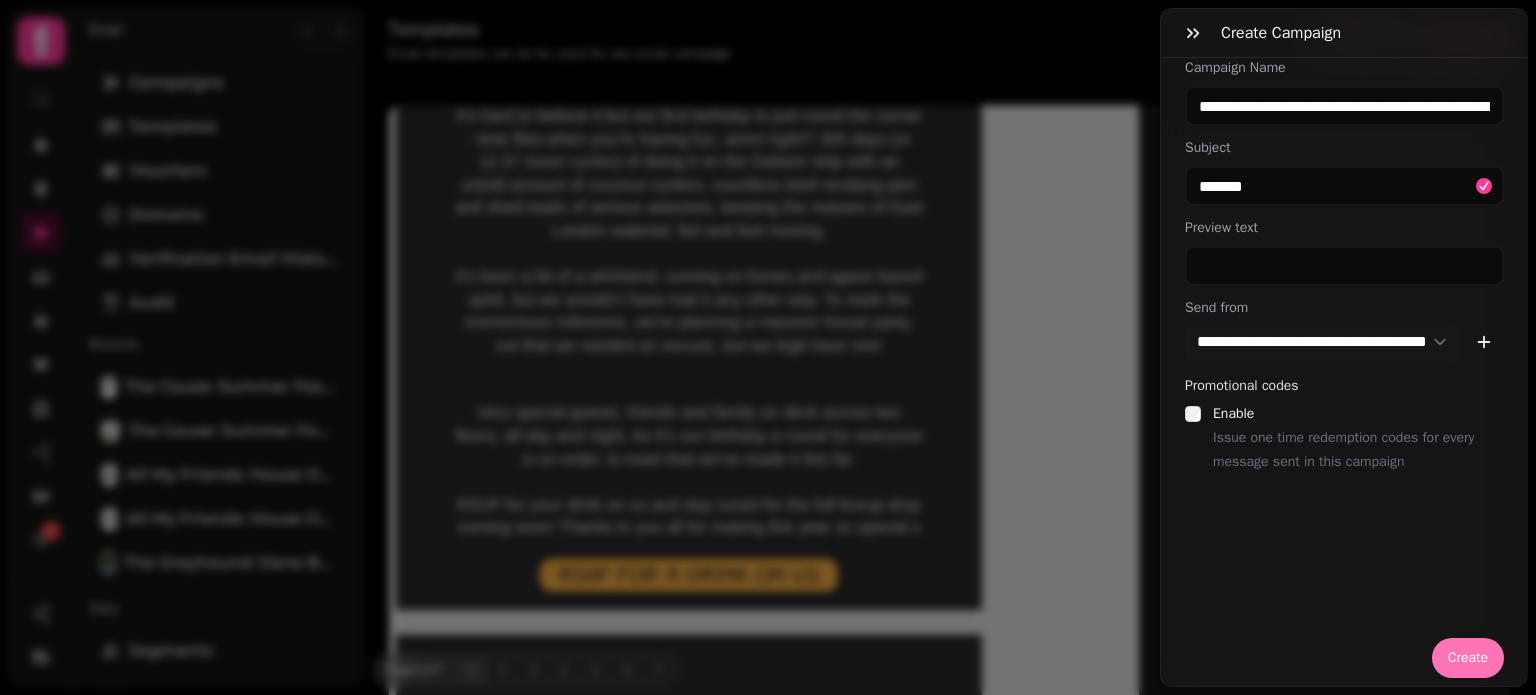 click on "Create" at bounding box center [1468, 658] 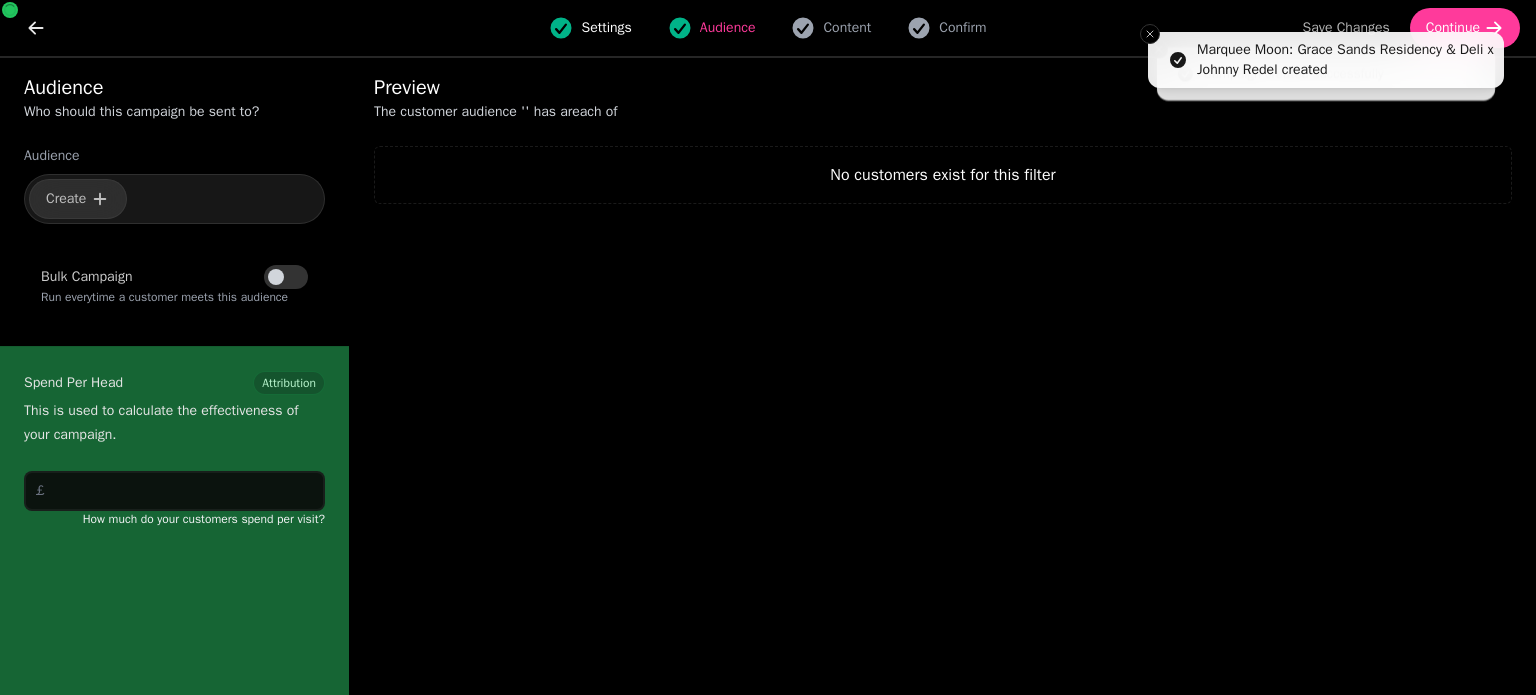 select on "***" 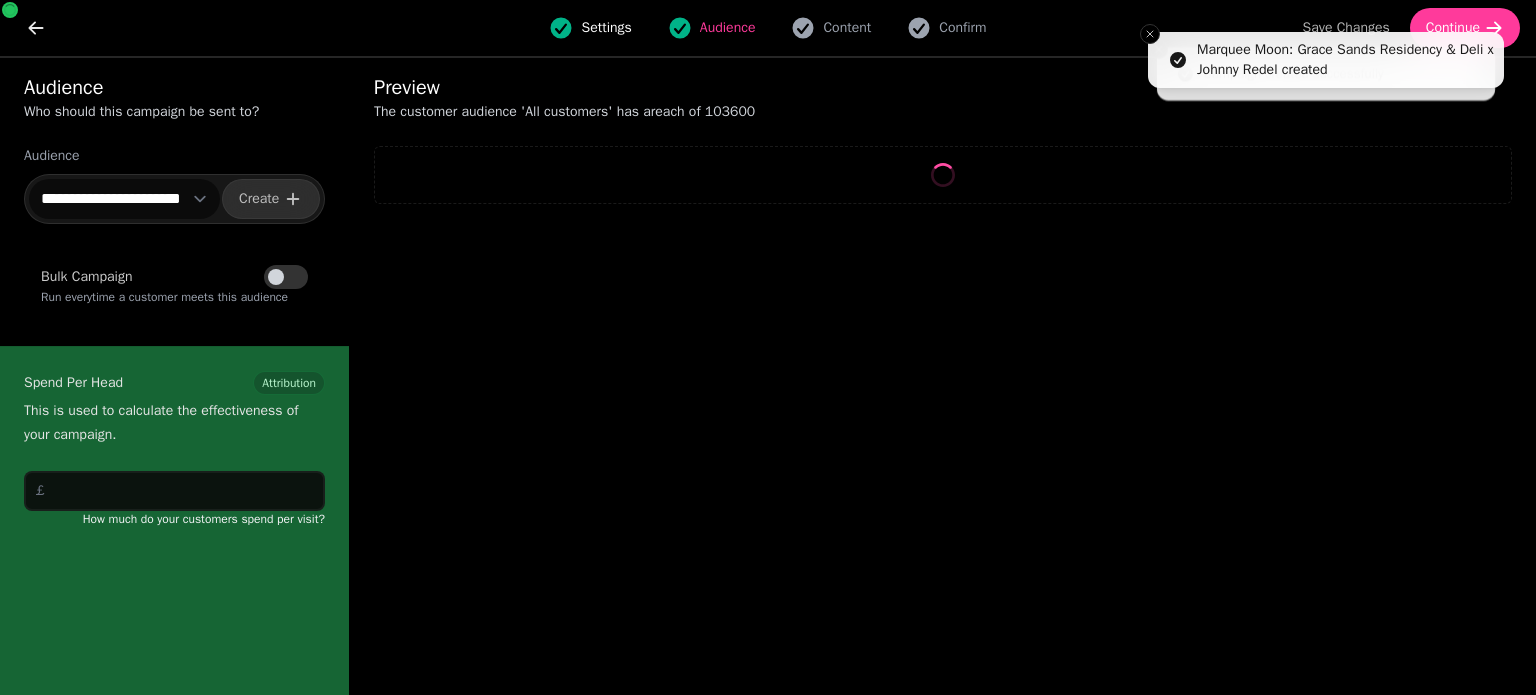 select on "**" 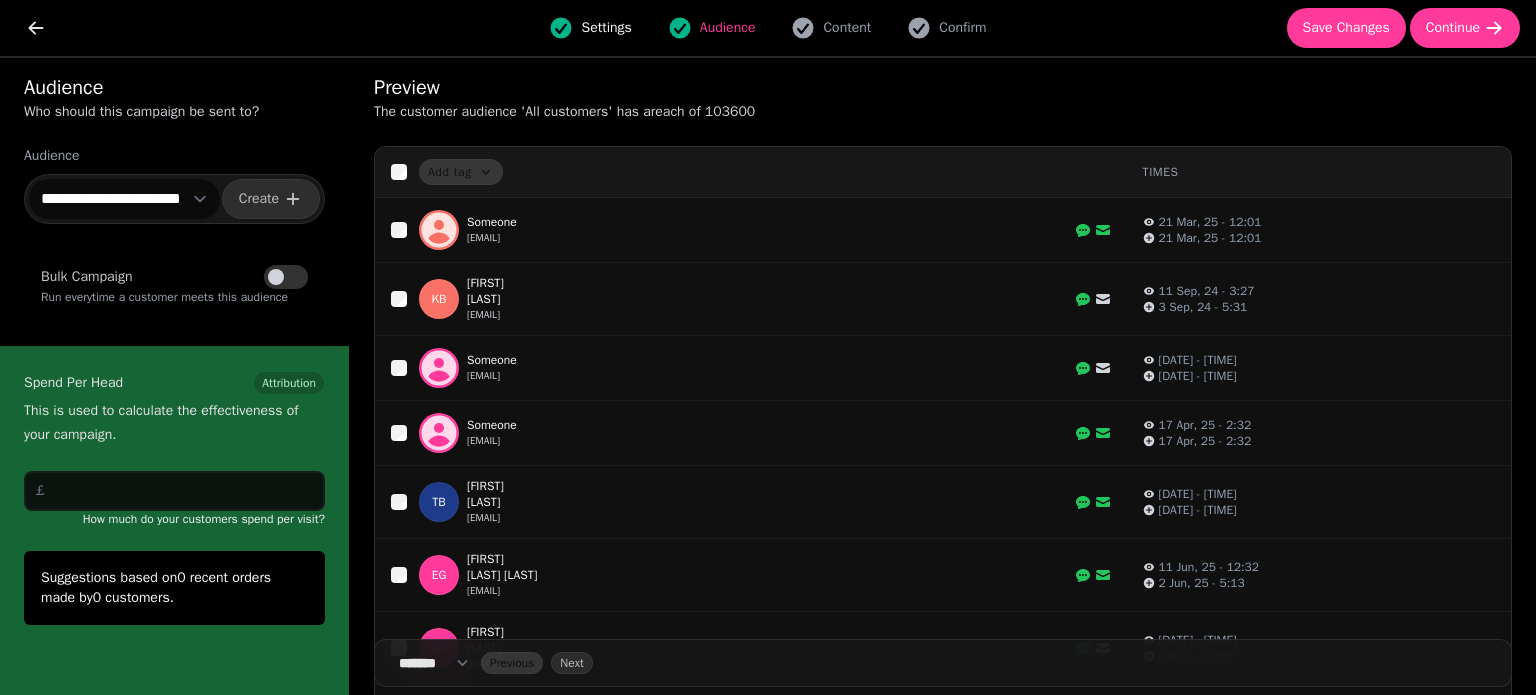 click on "**********" at bounding box center (124, 199) 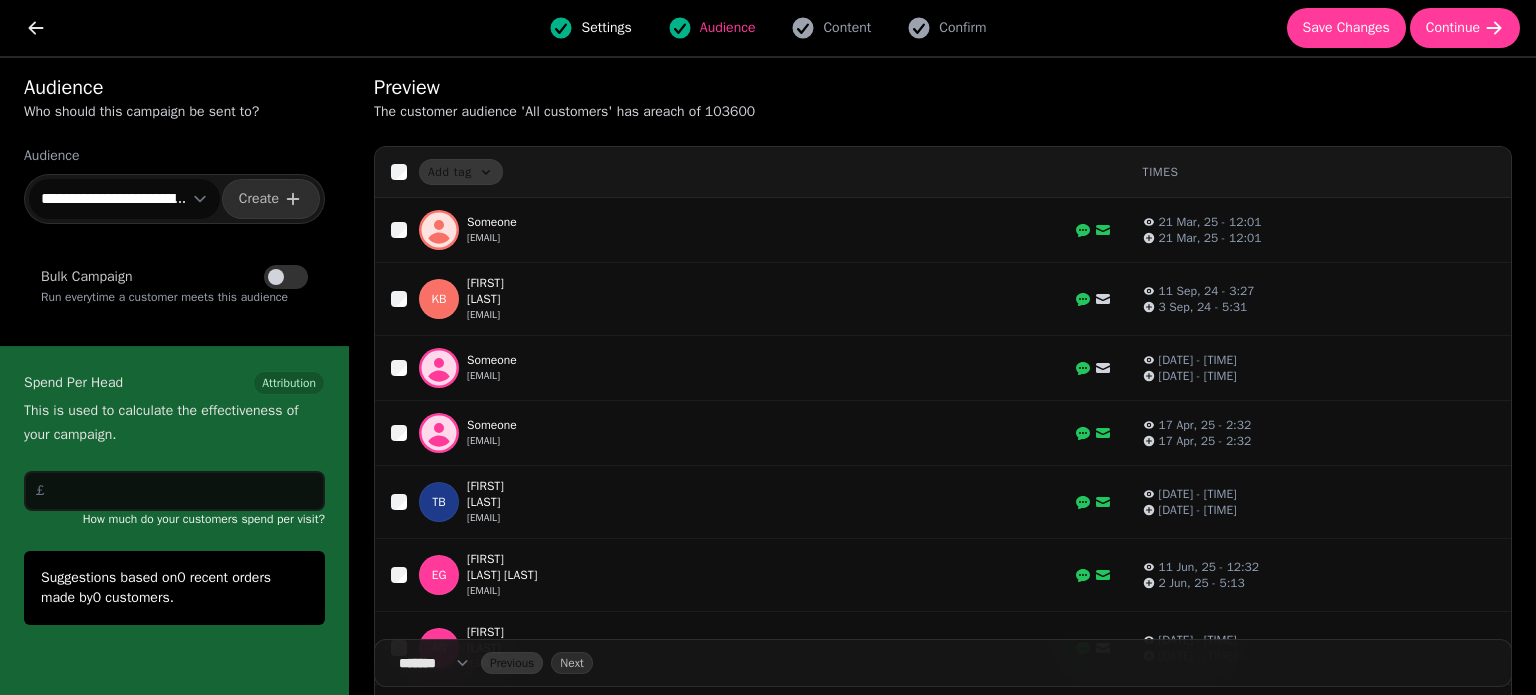 click on "**********" at bounding box center [124, 199] 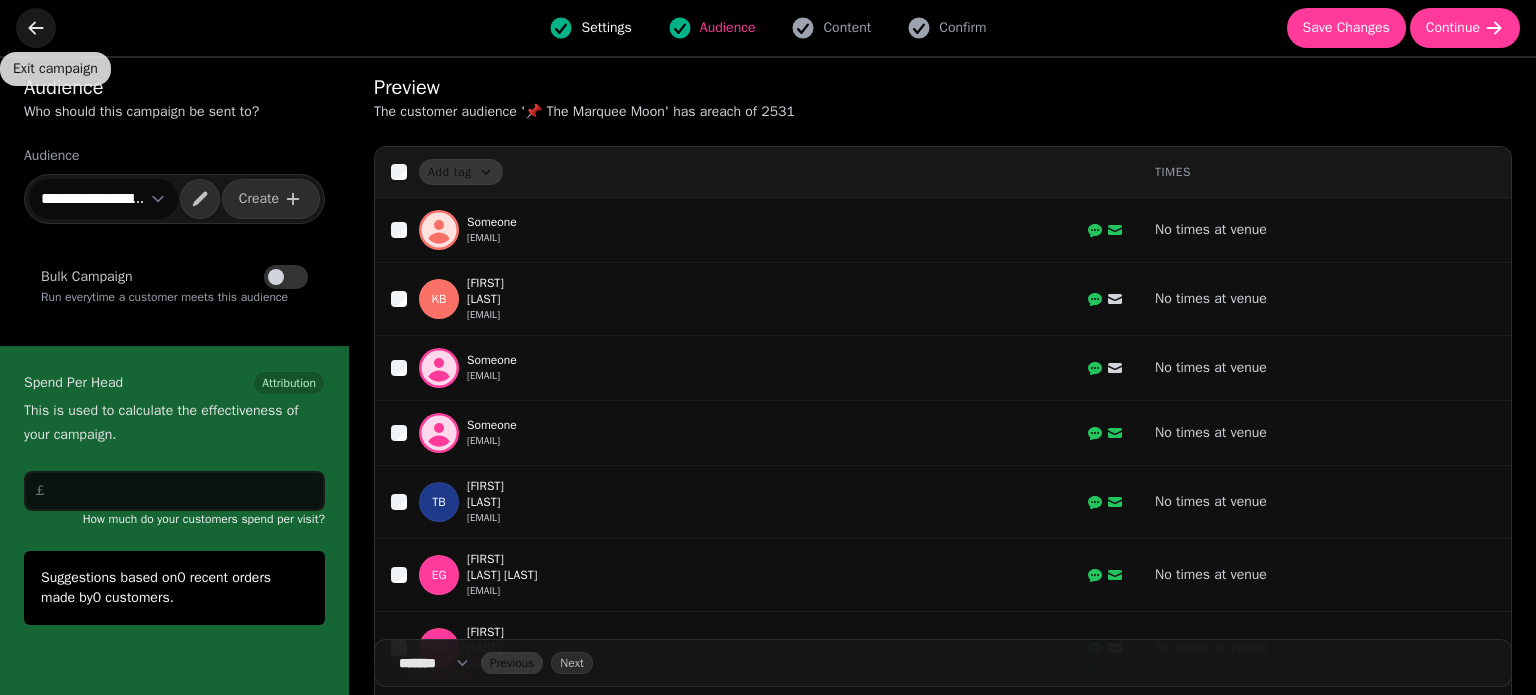 click at bounding box center [36, 28] 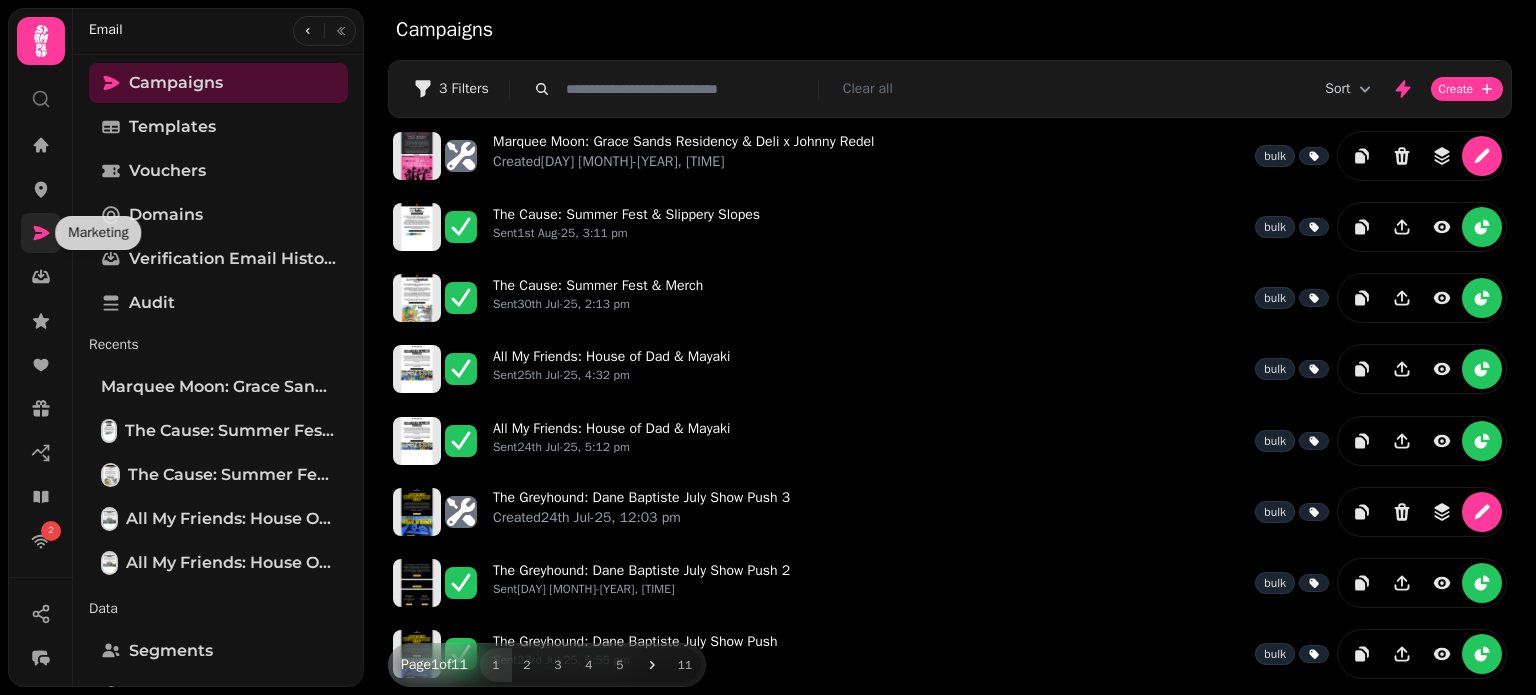 click 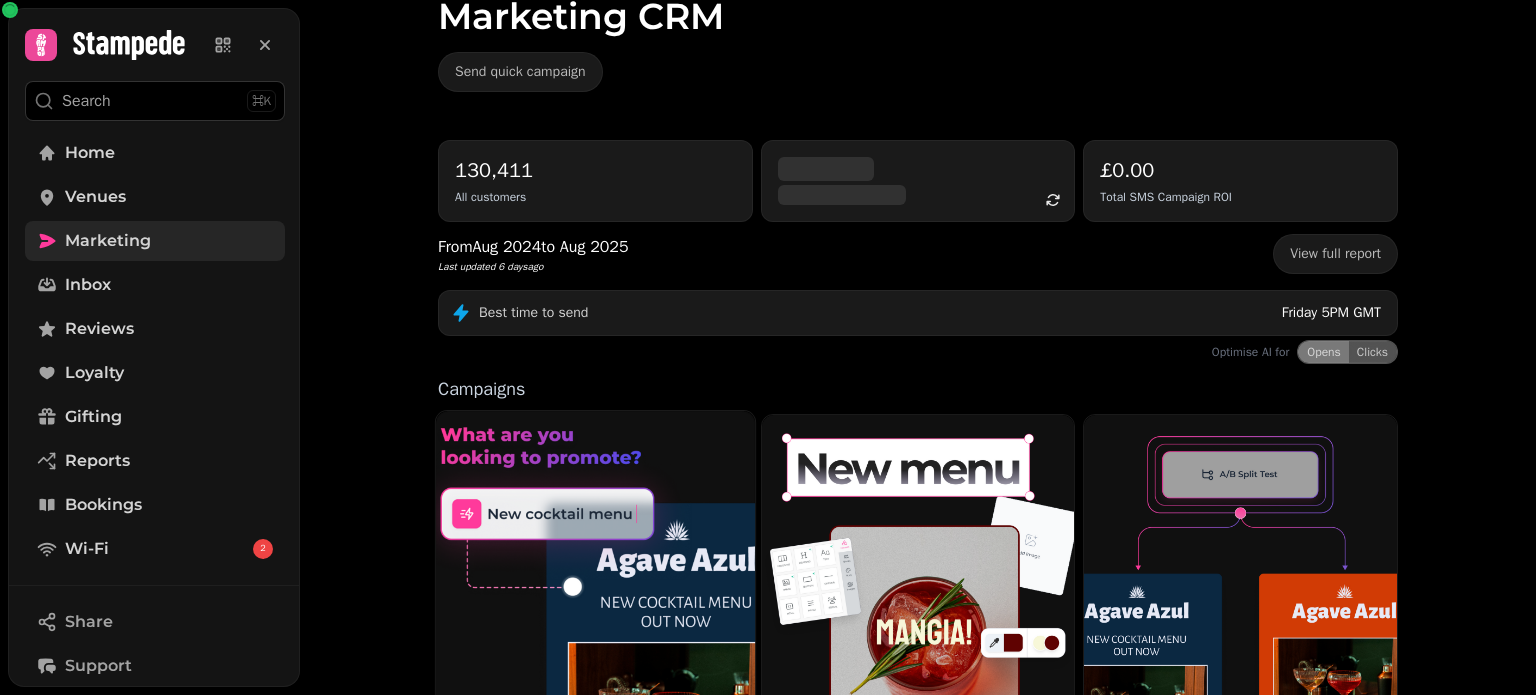 scroll, scrollTop: 200, scrollLeft: 0, axis: vertical 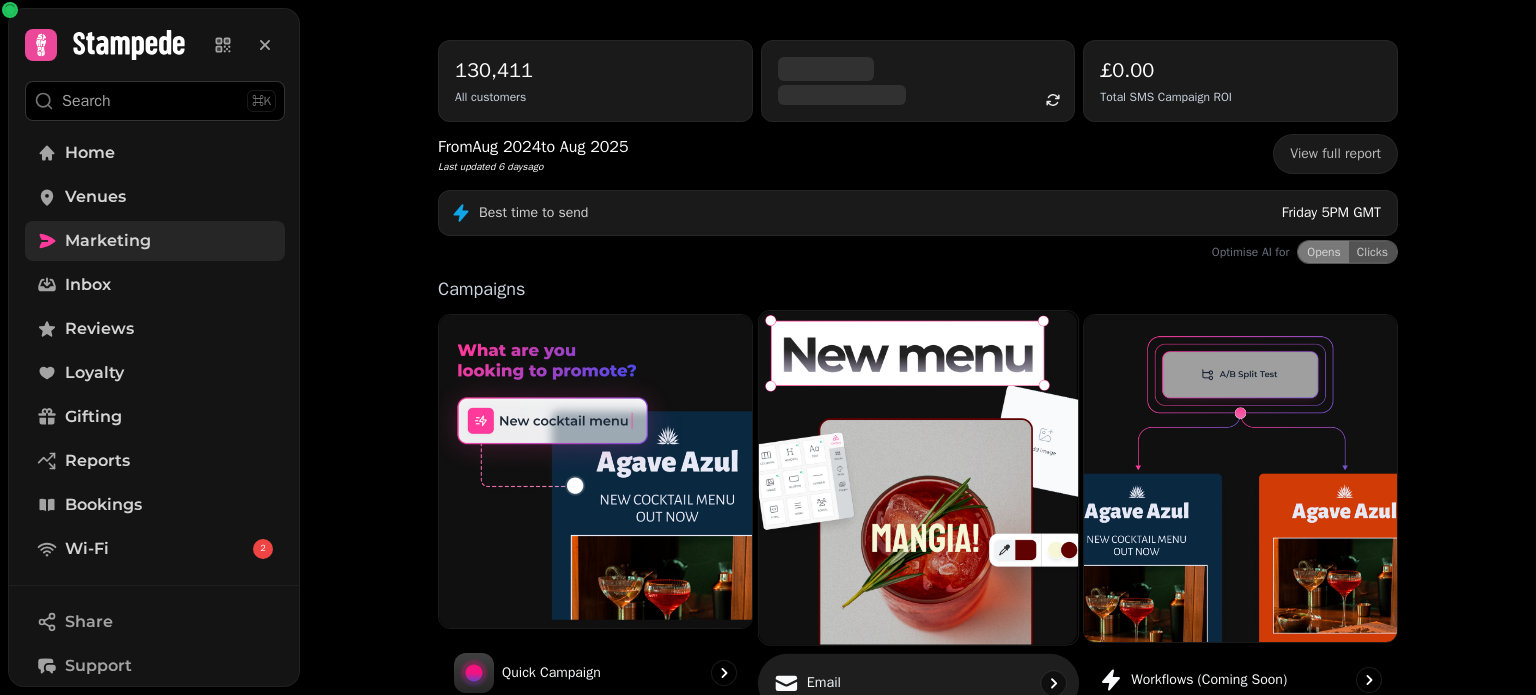 click at bounding box center (918, 477) 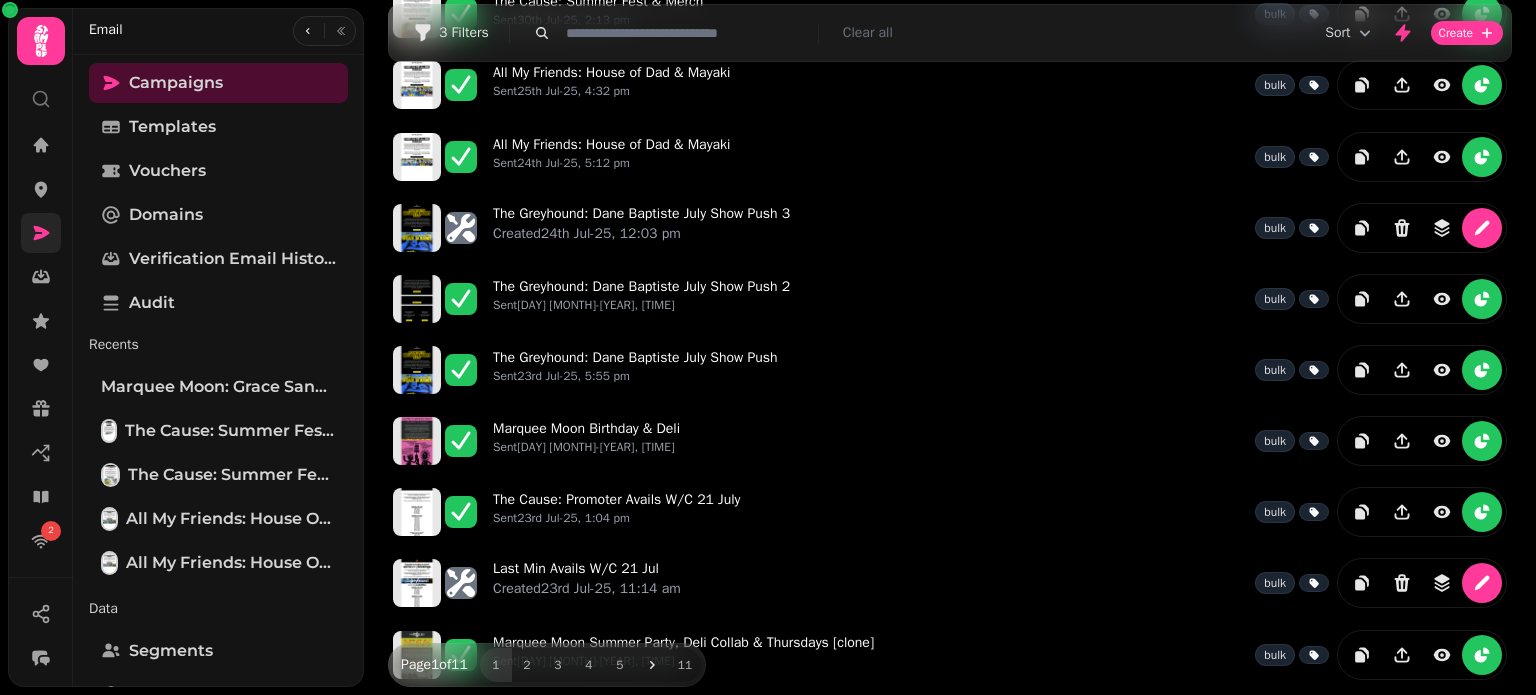 scroll, scrollTop: 0, scrollLeft: 0, axis: both 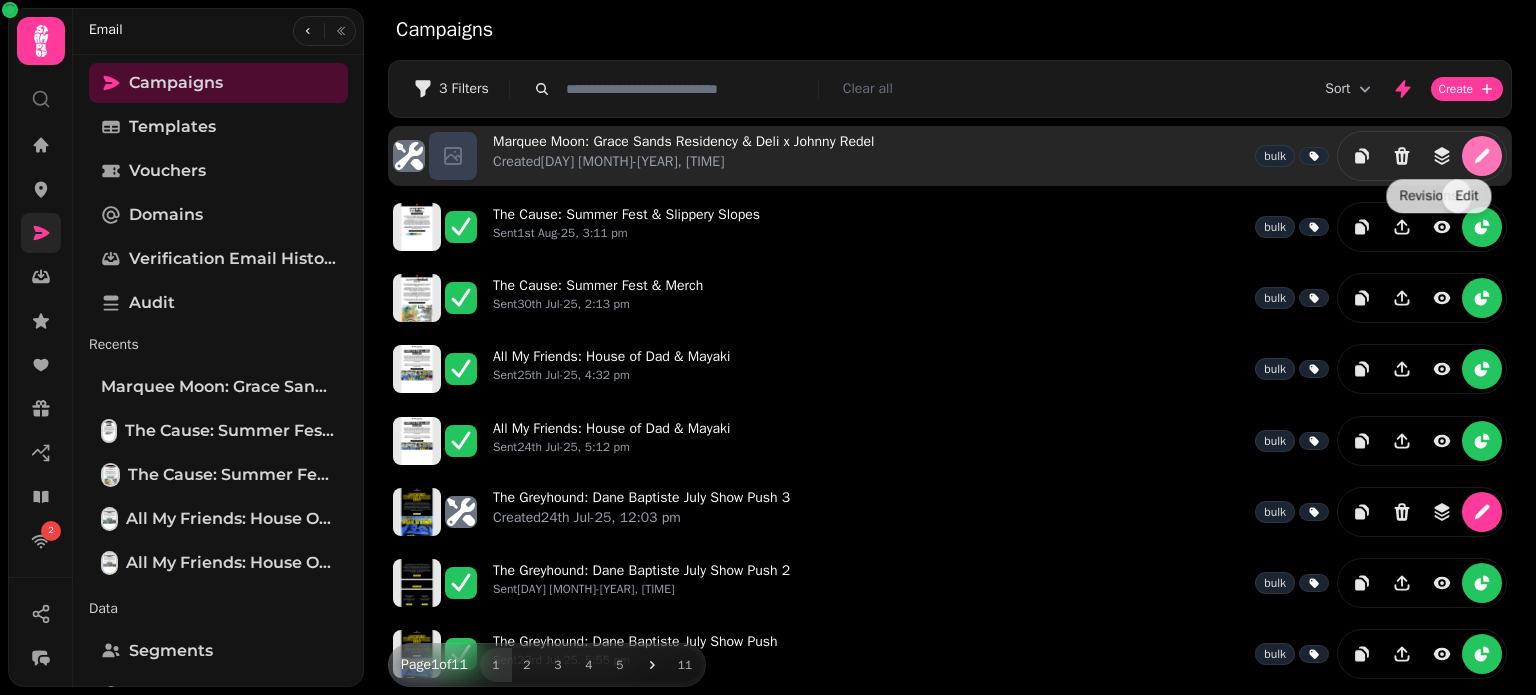 click 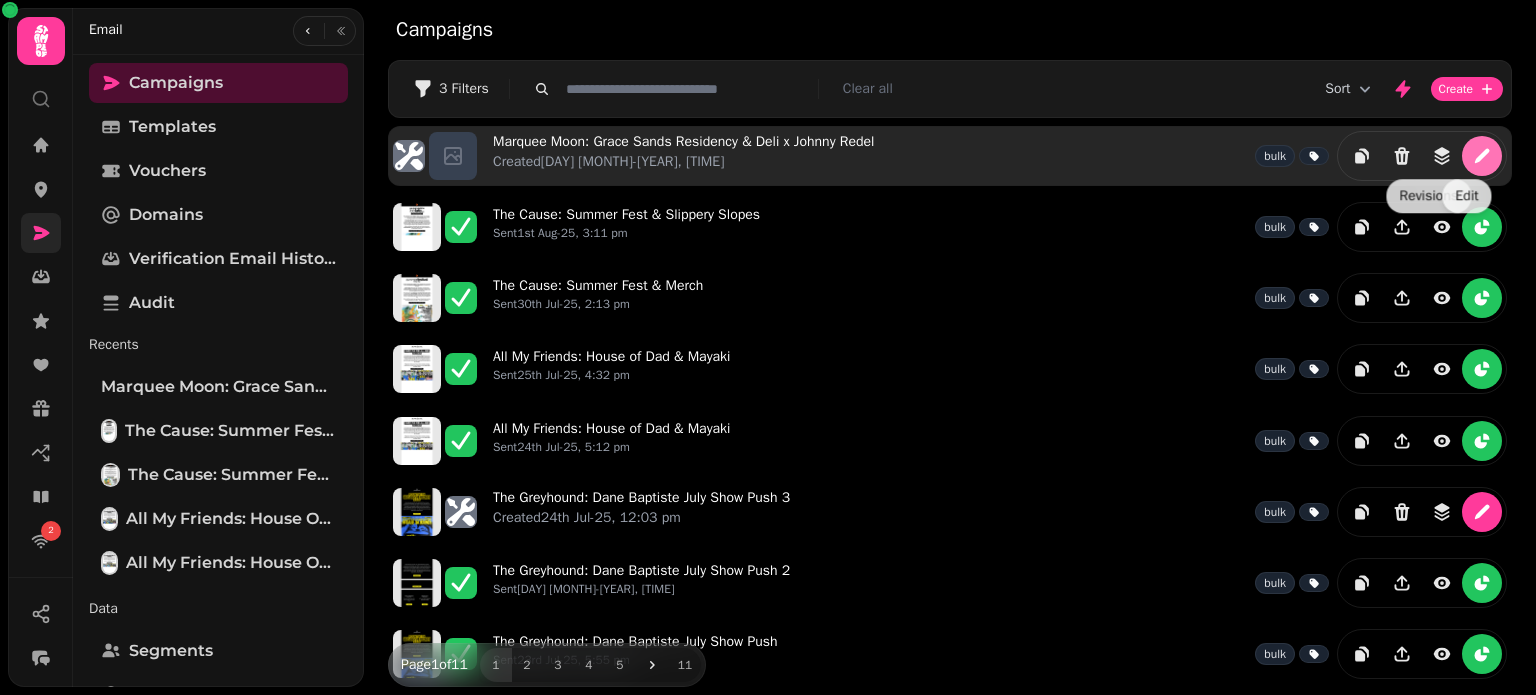 select on "**********" 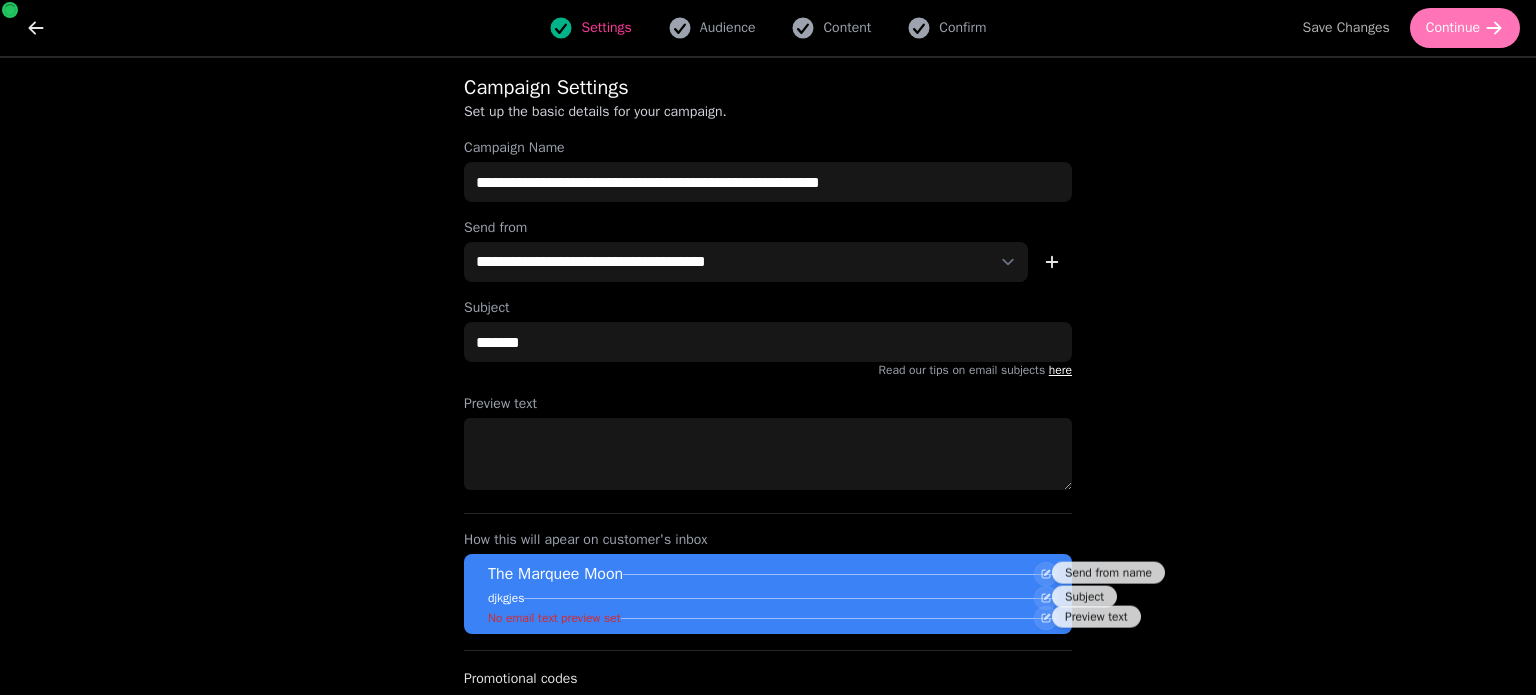 click on "Continue" at bounding box center (1453, 28) 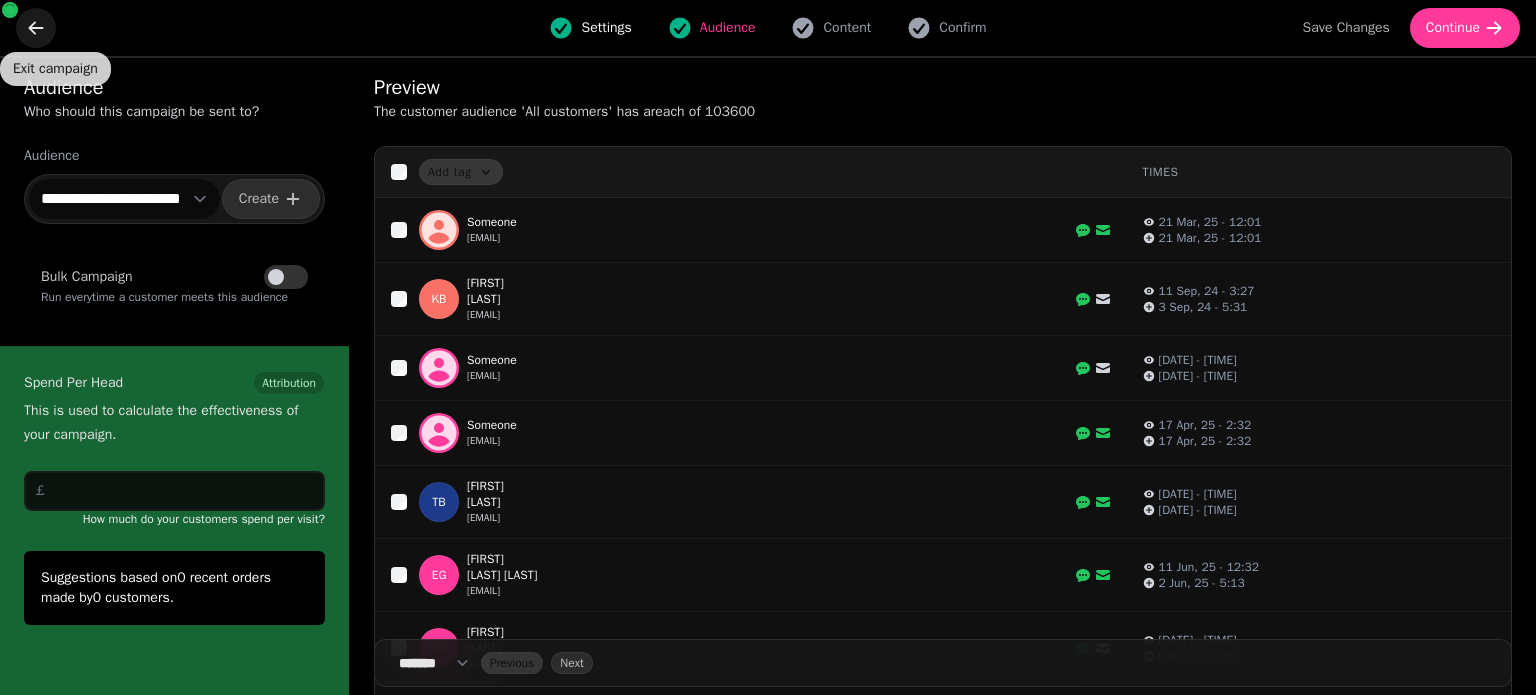 click at bounding box center (36, 28) 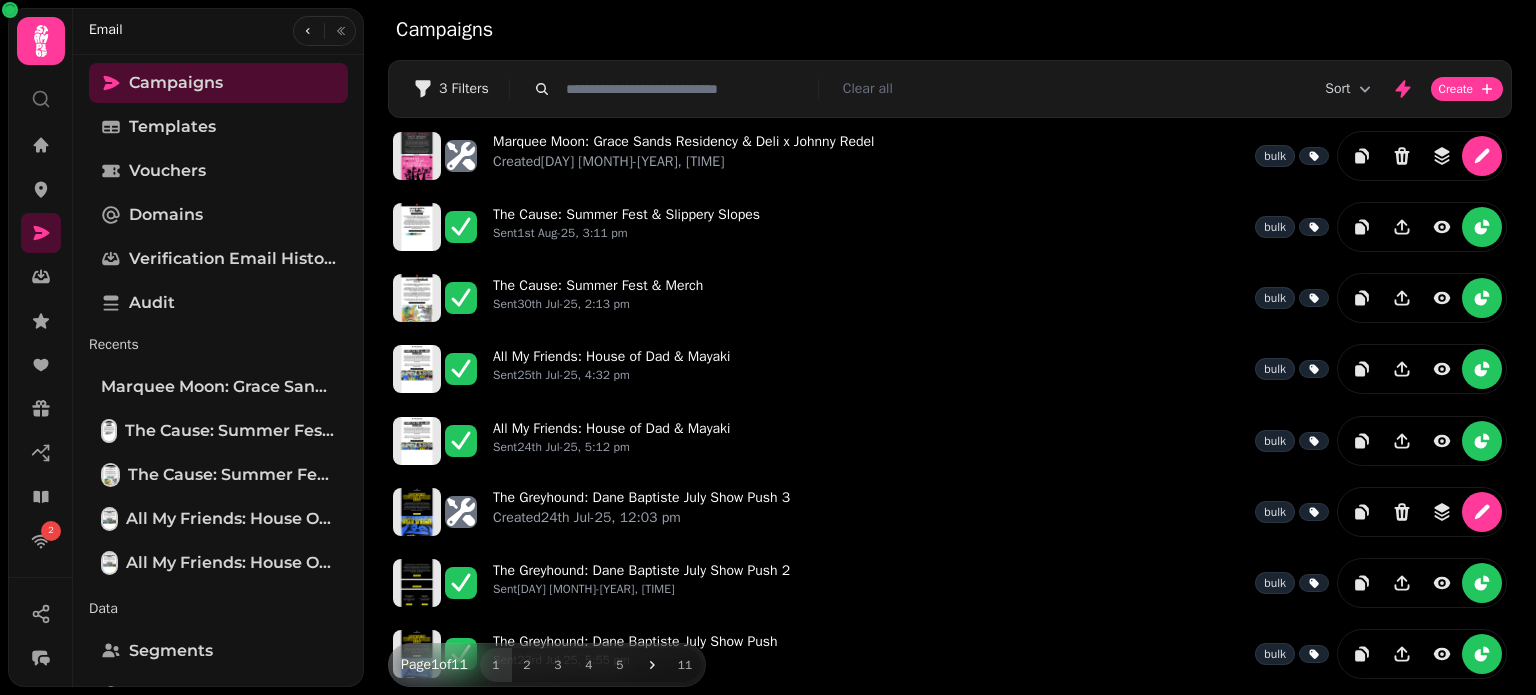 click at bounding box center [41, 189] 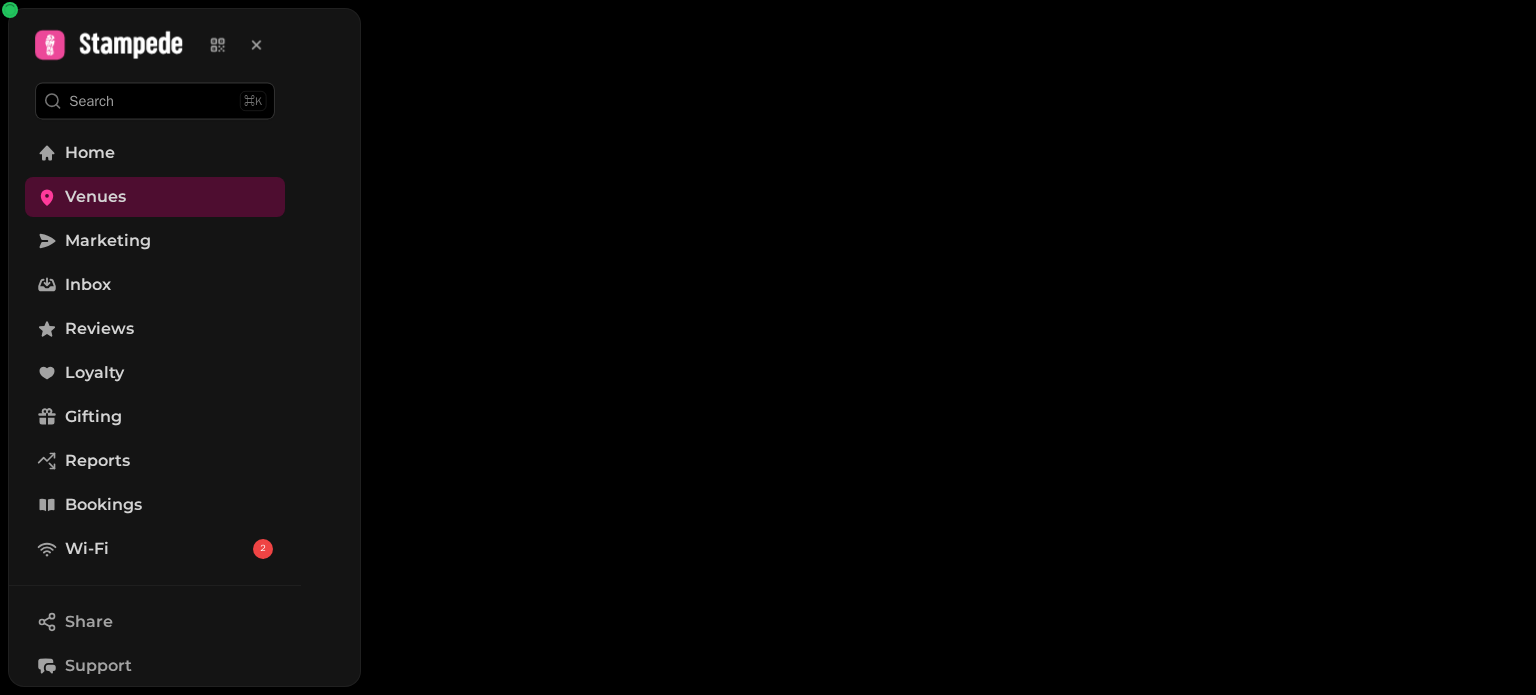 click on "Home Venues Marketing Inbox Reviews Loyalty Gifting Reports Bookings Wi-Fi 2" at bounding box center [155, 351] 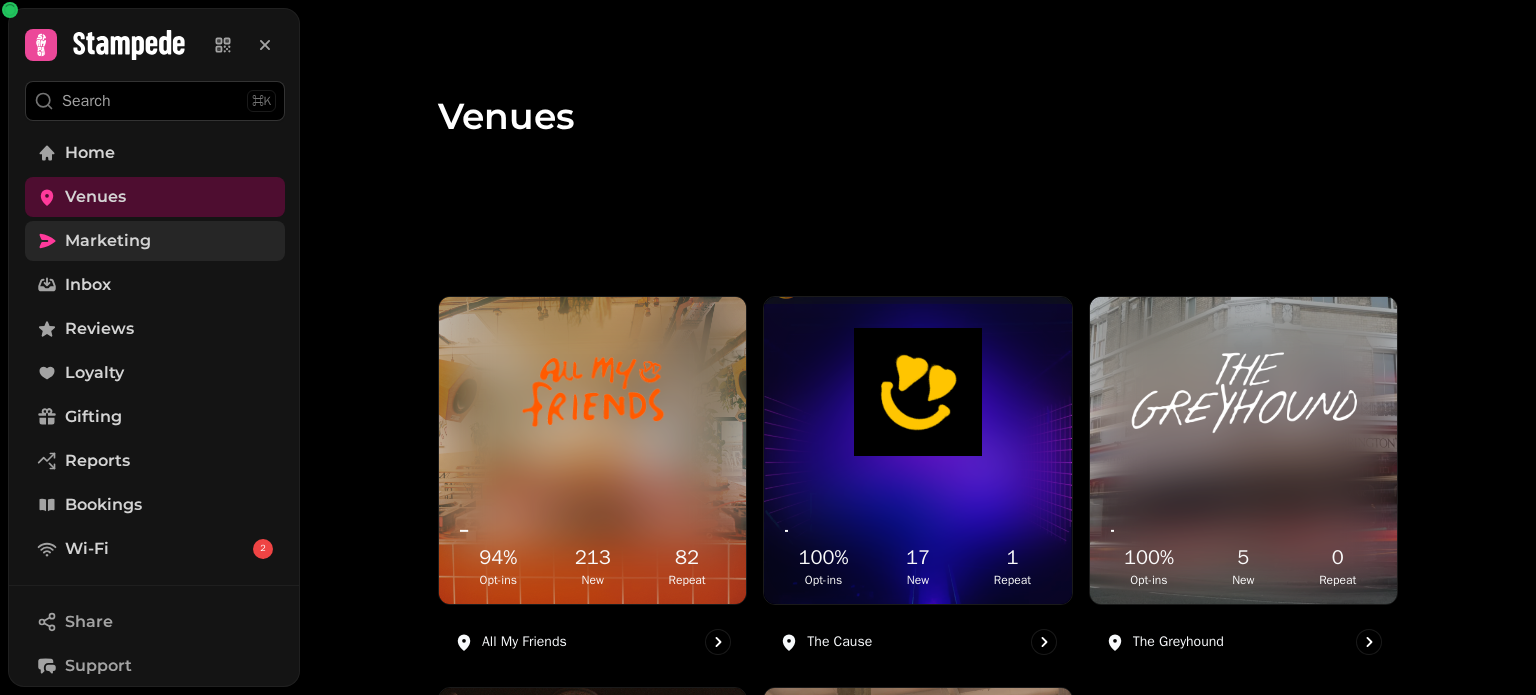 click on "Marketing" at bounding box center [108, 241] 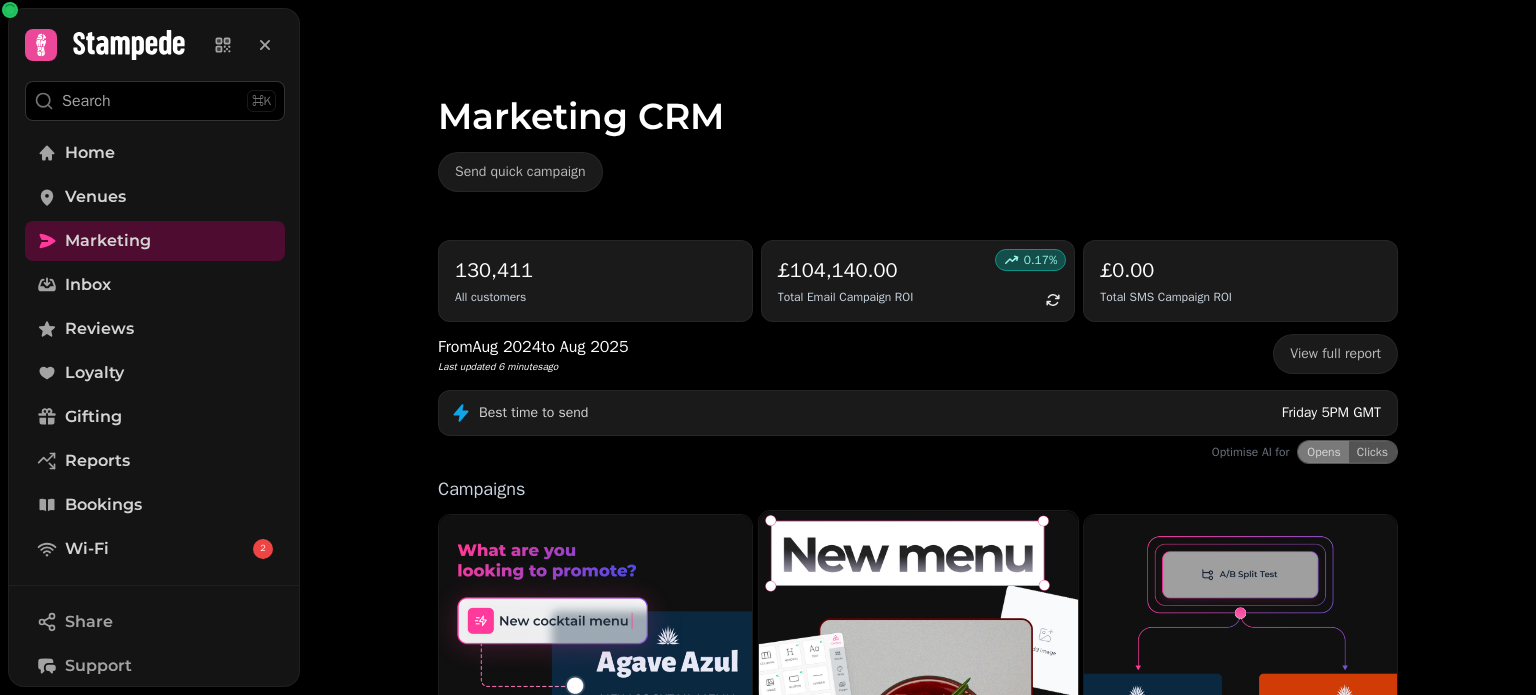 click at bounding box center [918, 677] 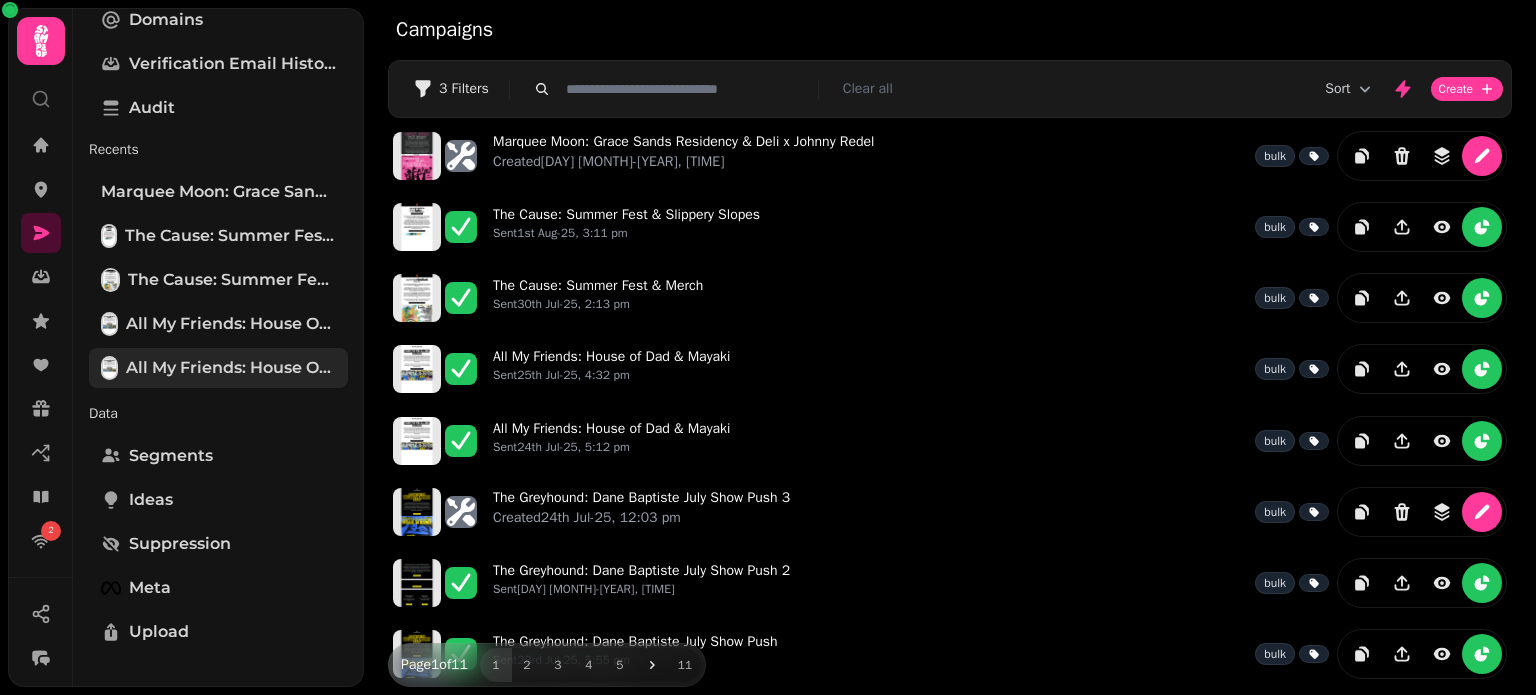 scroll, scrollTop: 259, scrollLeft: 0, axis: vertical 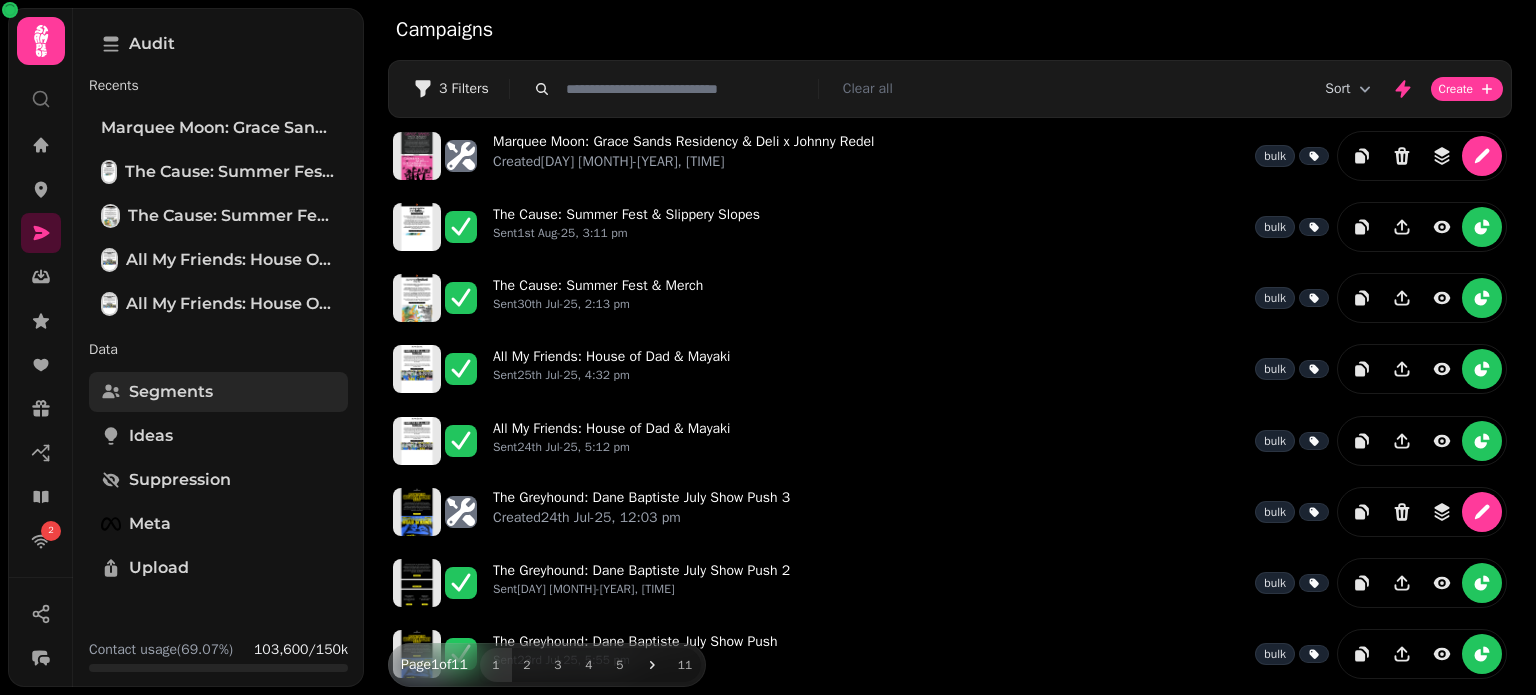 click on "Segments" at bounding box center [218, 392] 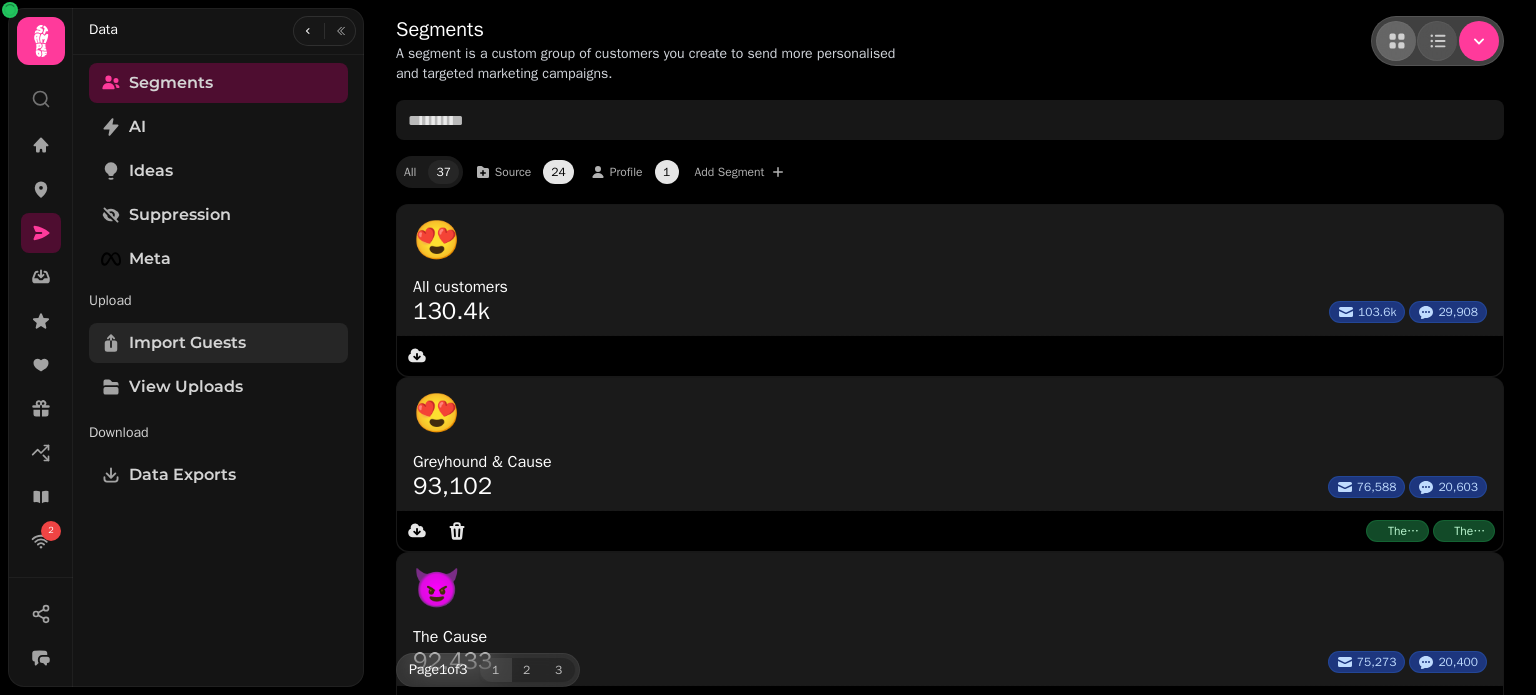 click on "Import Guests" at bounding box center [187, 343] 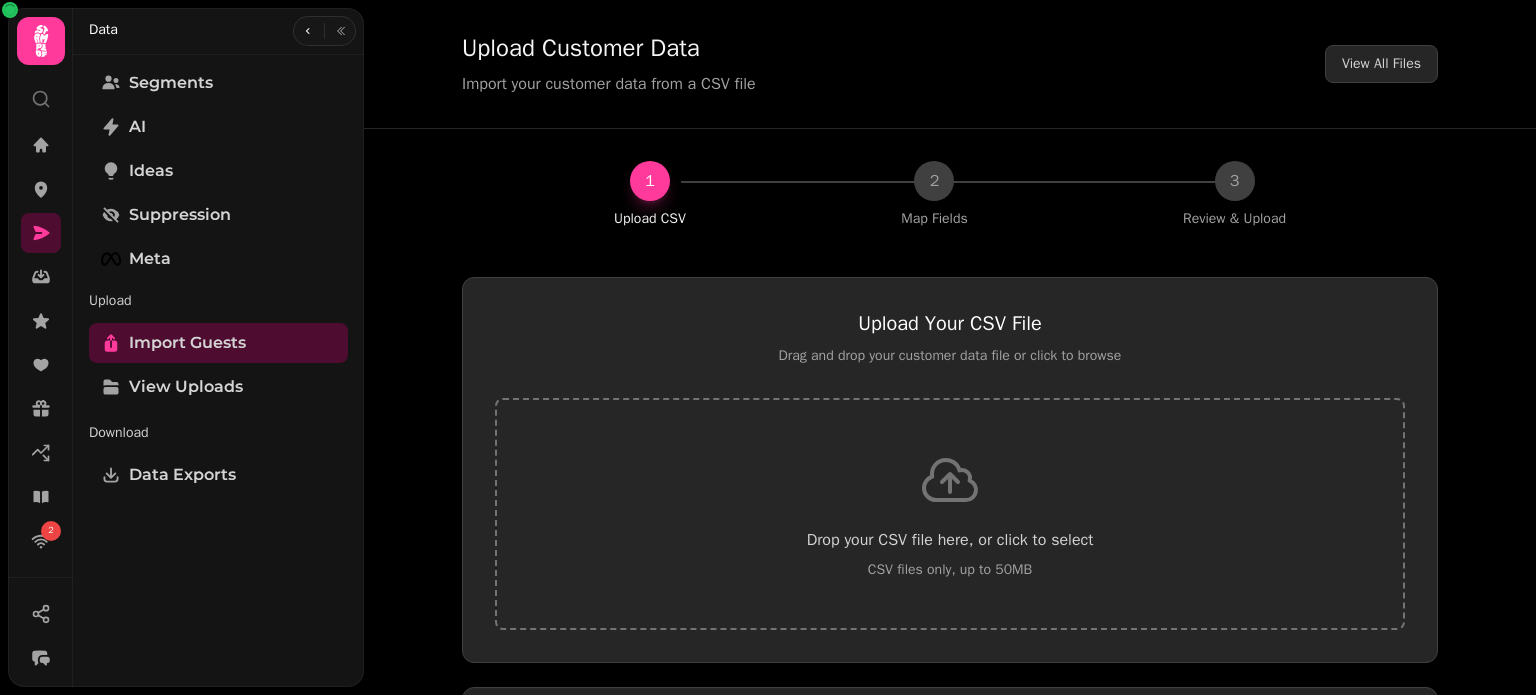 click 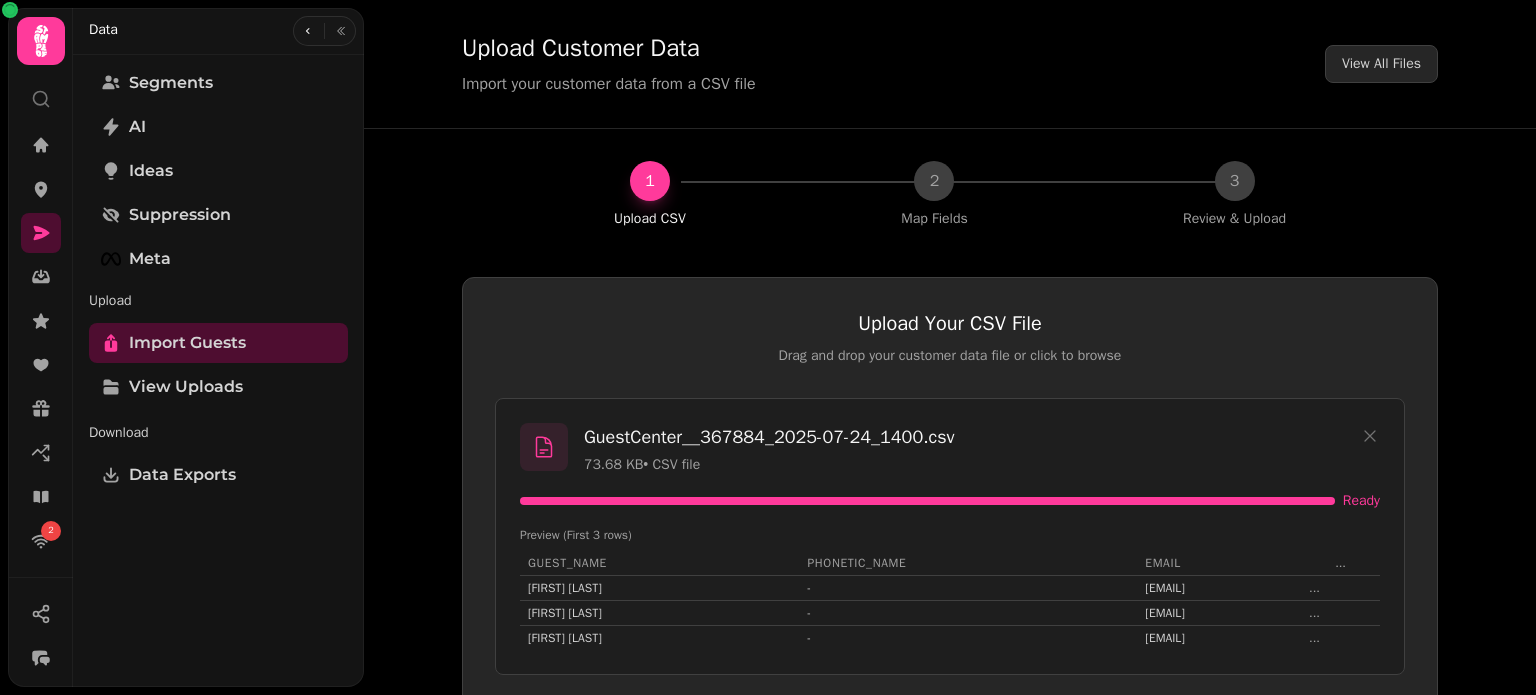 click on "1 Upload CSV 2 Map Fields 3 Review & Upload Upload Your CSV File Drag and drop your customer data file or click to browse GuestCenter__367884_2025-07-24_1400.csv 73.68   KB  • CSV file Ready Preview (First 3 rows) guest_name phonetic_name email ... Sam Martin - shgmartin@gmail.com ... Alix Bidois - alix.bidois@gmail.com ... Imogen Connor - Imogen.Connor@no7company.com ... Select Data Source api 🔌 API booking ✉️ Invite 📍 Completed TX 📅 Booking TX 📊 Guest digital 📊 Lead Form gift 🎁 Cards TX import 📥 Import in 🛍️ Venue Order TX 📋 Venue Form loyalty 🏆 Loyalty 📊 Signup 📊 Points Issued 🤝 Referral 📊 Reward online 🛒 Order TX review ⭐ Review ticket 📊 Purchased TX web 🌐 Forms 📊 Visit wi-fi 🛂 Registration 📶 Wi-Fi 💳 Payment TX Select Venues (Optional) Select all | Clear all All My Friends   YKZD3IBEFATB The Cause 4DBIOHF8OBVG The Greyhound 550VBBFPLS6I The Marquee Moon MMLWIYCVRS2L VITTORIA WHARF STUDIO AZM8G6JW2YO3 Add Tags (Optional) Create AVVGF" at bounding box center [950, 1220] 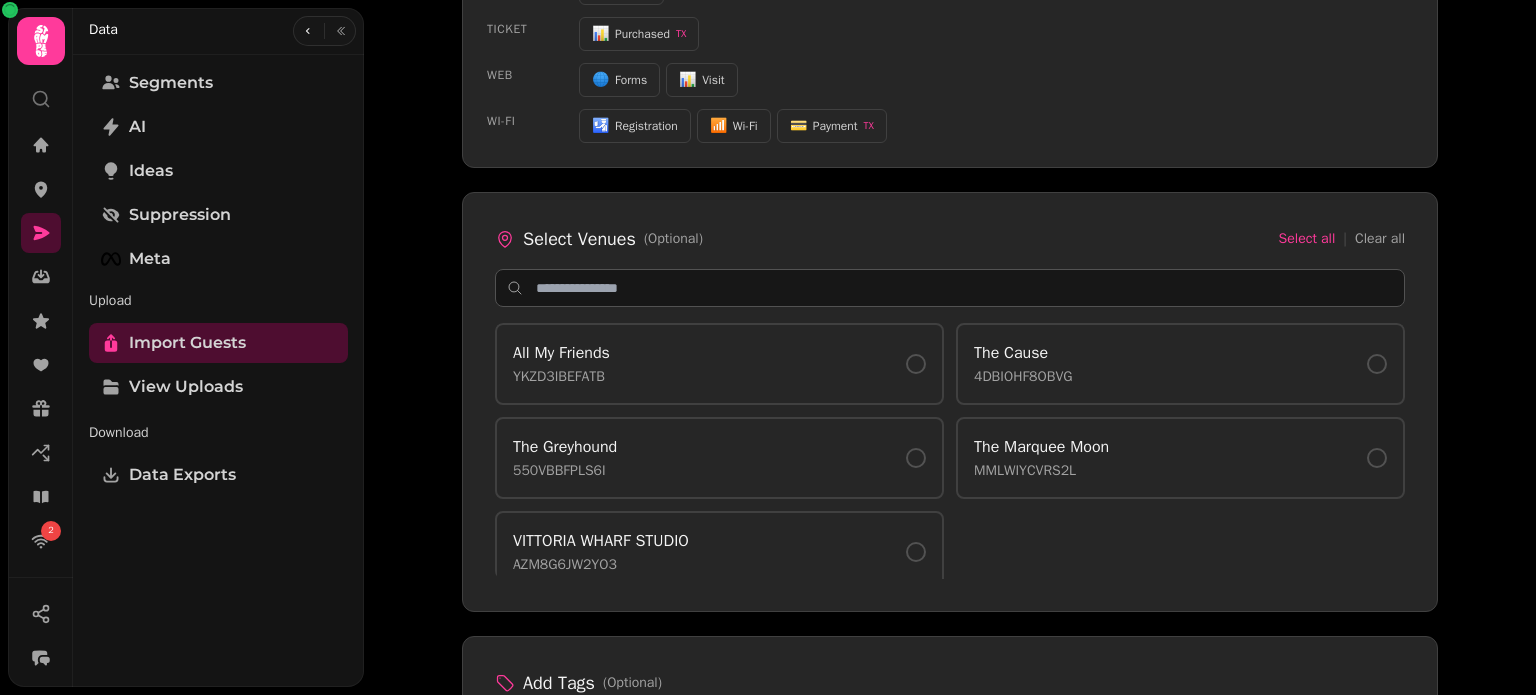scroll, scrollTop: 1200, scrollLeft: 0, axis: vertical 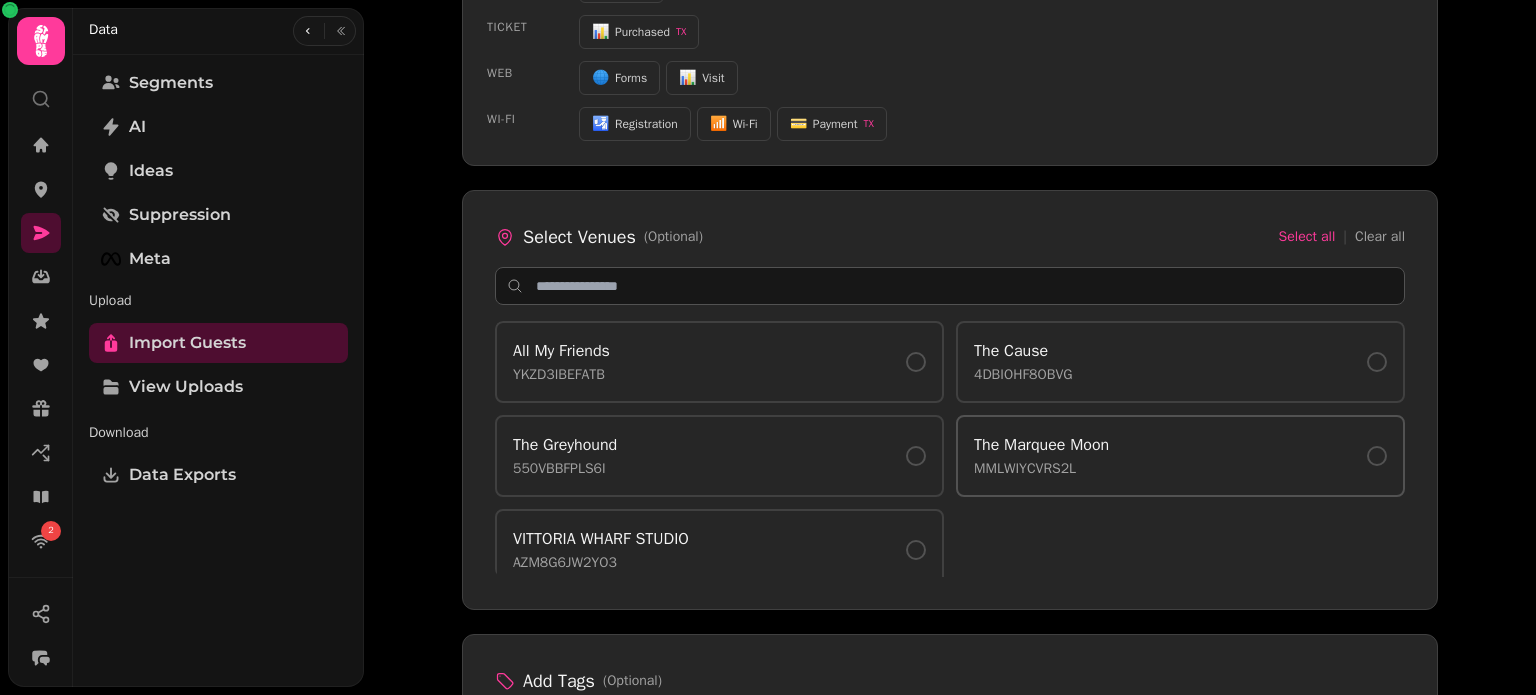 click on "The Marquee Moon MMLWIYCVRS2L" at bounding box center [1180, 456] 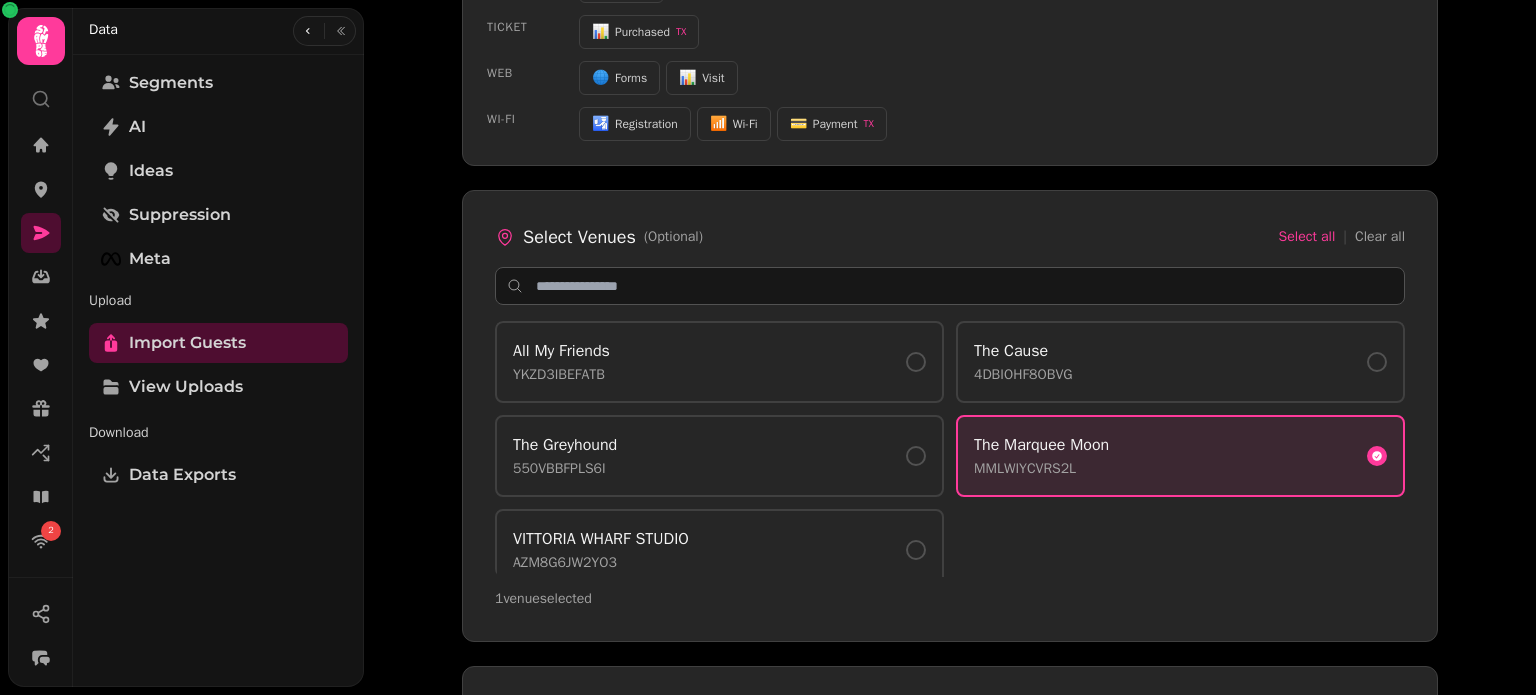click on "1 Upload CSV 2 Map Fields 3 Review & Upload Upload Your CSV File Drag and drop your customer data file or click to browse GuestCenter__367884_2025-07-24_1400.csv 73.68   KB  • CSV file Ready Preview (First 3 rows) guest_name phonetic_name email ... Sam Martin - shgmartin@gmail.com ... Alix Bidois - alix.bidois@gmail.com ... Imogen Connor - Imogen.Connor@no7company.com ... Select Data Source api 🔌 API booking ✉️ Invite 📍 Completed TX 📅 Booking TX 📊 Guest digital 📊 Lead Form gift 🎁 Cards TX import 📥 Import in 🛍️ Venue Order TX 📋 Venue Form loyalty 🏆 Loyalty 📊 Signup 📊 Points Issued 🤝 Referral 📊 Reward online 🛒 Order TX review ⭐ Review ticket 📊 Purchased TX web 🌐 Forms 📊 Visit wi-fi 🛂 Registration 📶 Wi-Fi 💳 Payment TX Select Venues (Optional) Select all | Clear all All My Friends   YKZD3IBEFATB The Cause 4DBIOHF8OBVG The Greyhound 550VBBFPLS6I The Marquee Moon MMLWIYCVRS2L VITTORIA WHARF STUDIO AZM8G6JW2YO3 1  venue  selected Add Tags AVVGF" at bounding box center (950, 36) 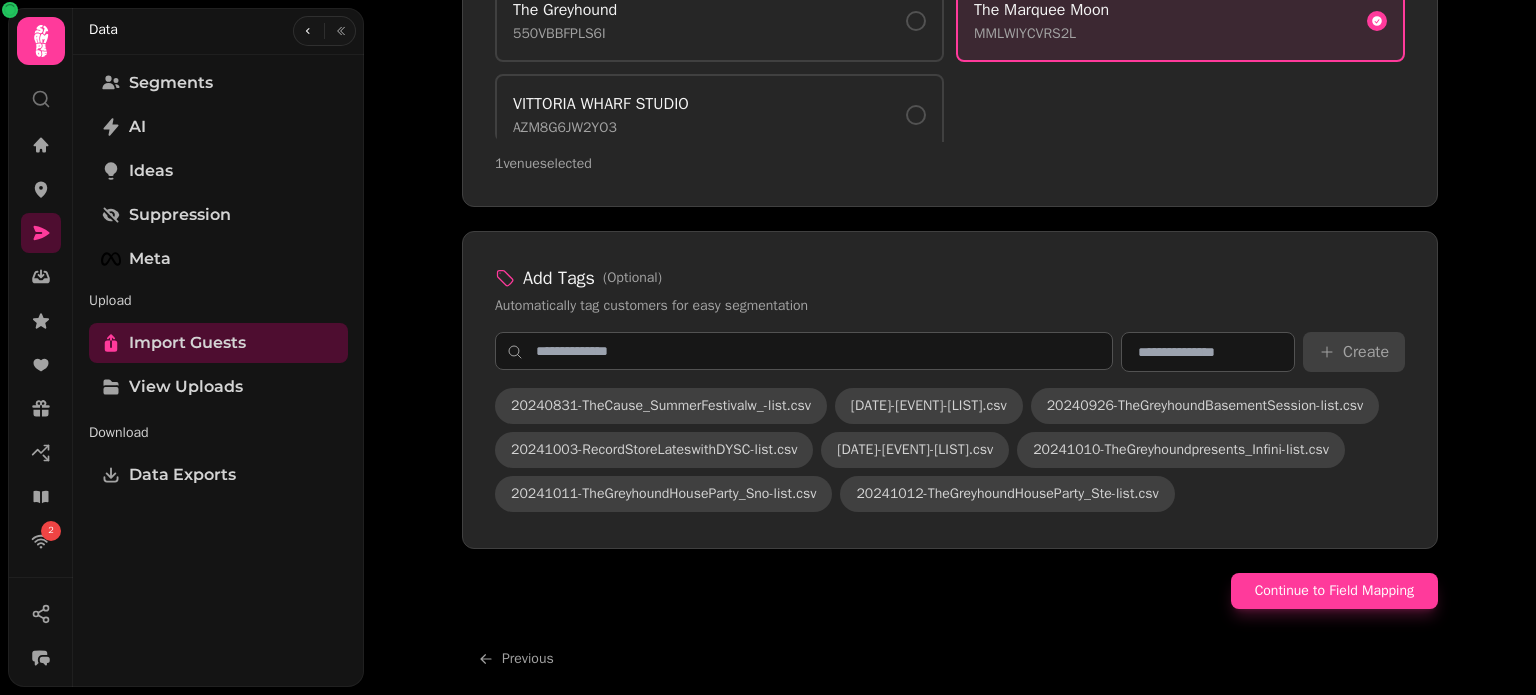 scroll, scrollTop: 1640, scrollLeft: 0, axis: vertical 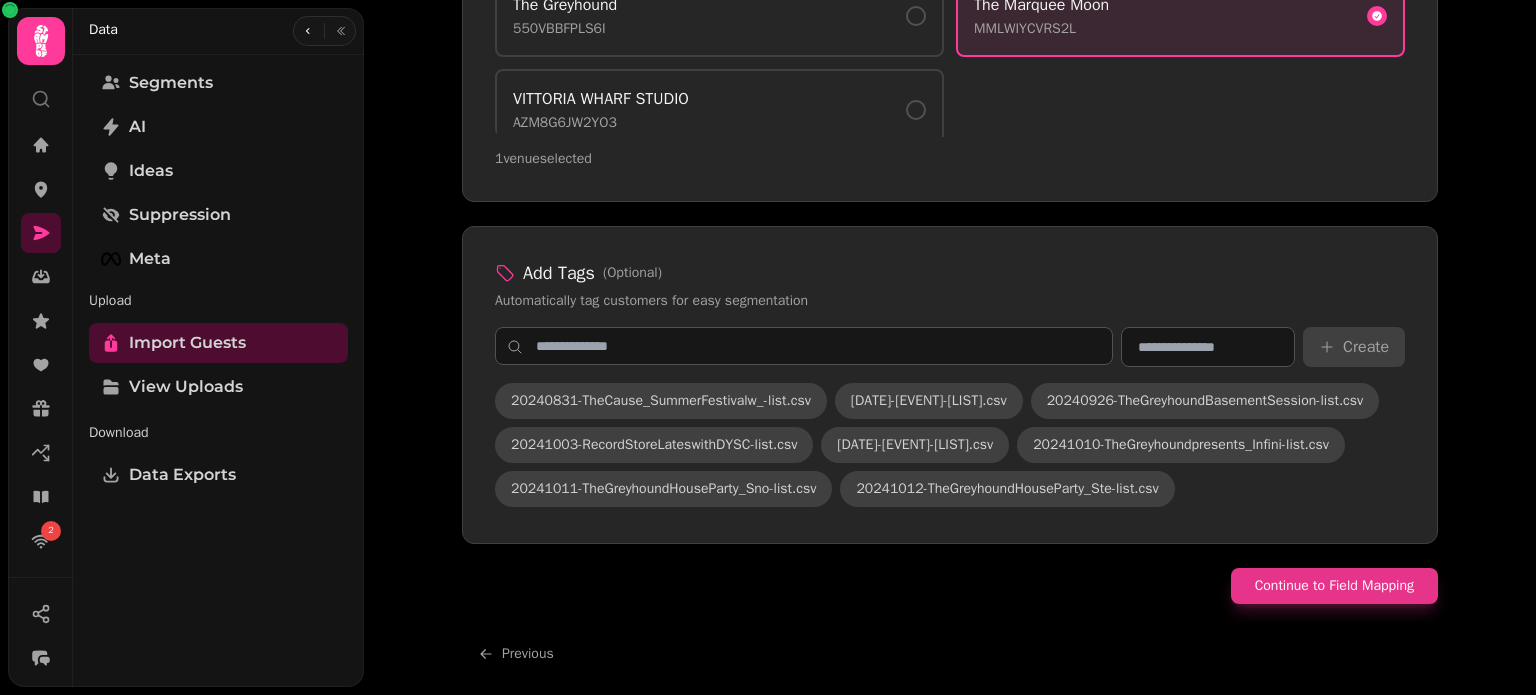 click on "Continue to Field Mapping" at bounding box center (1334, 586) 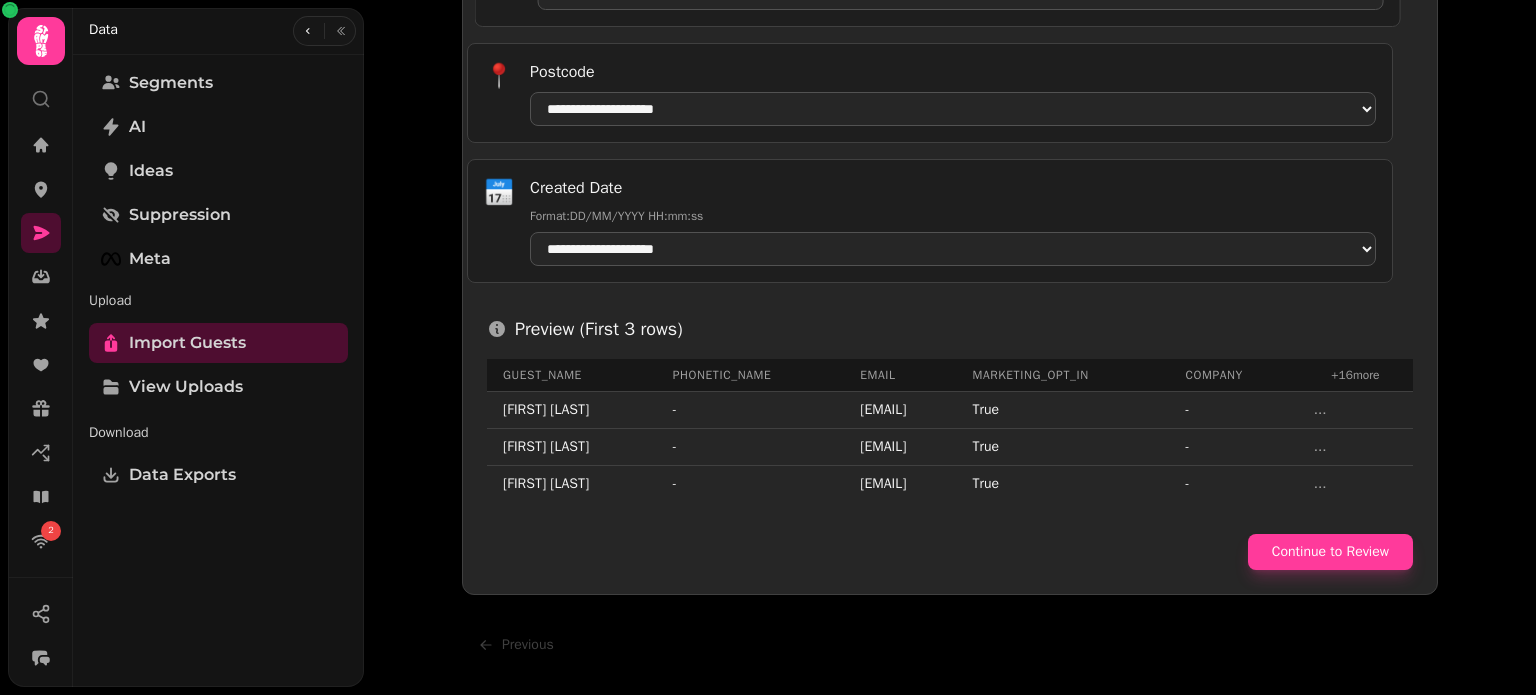 scroll, scrollTop: 1216, scrollLeft: 0, axis: vertical 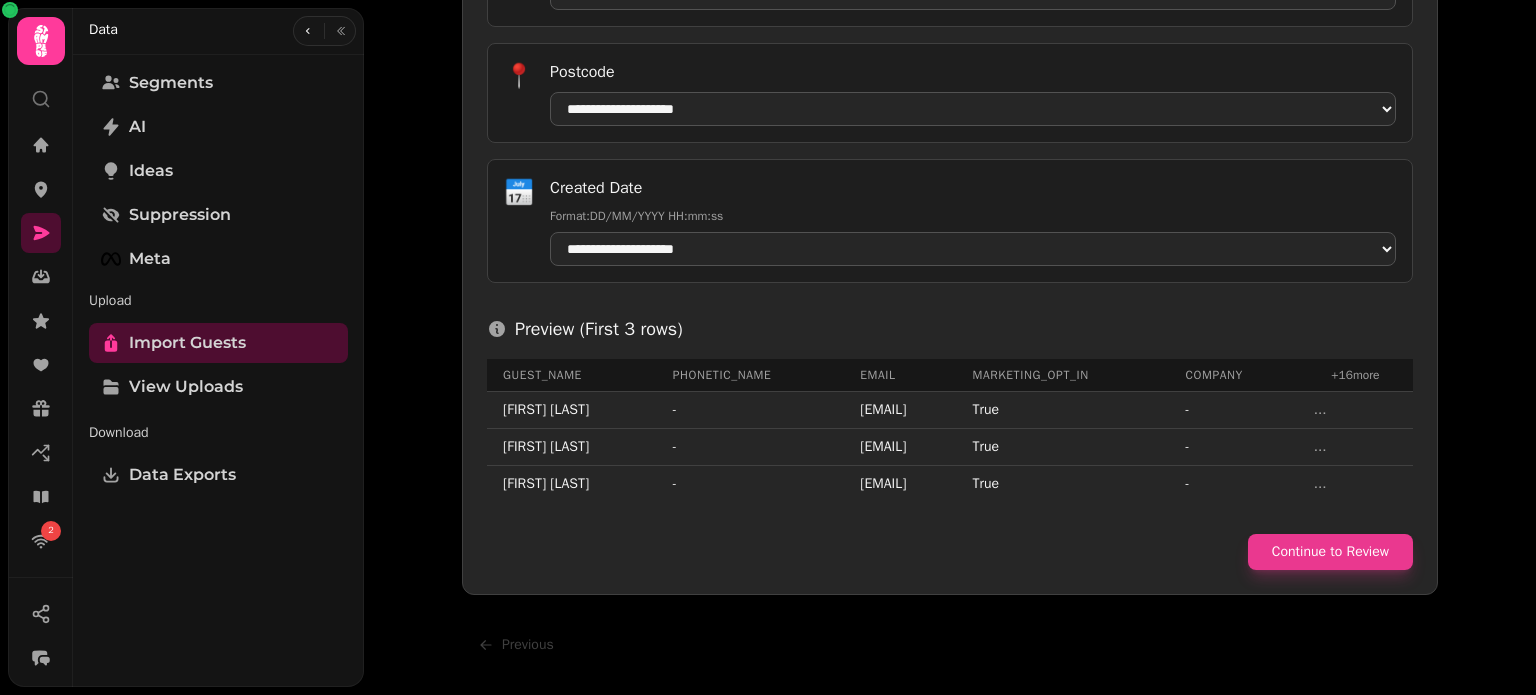 click on "Continue to Review" at bounding box center (1330, 552) 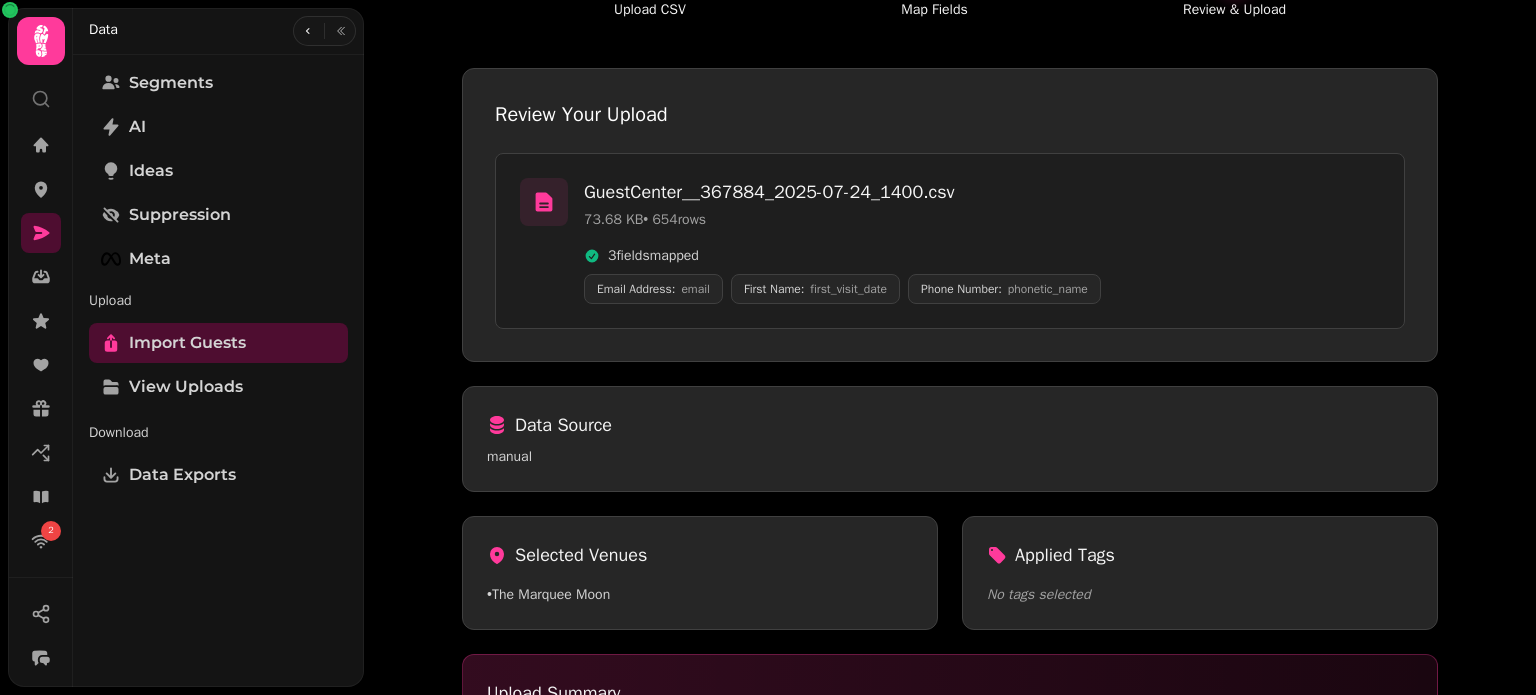 scroll, scrollTop: 444, scrollLeft: 0, axis: vertical 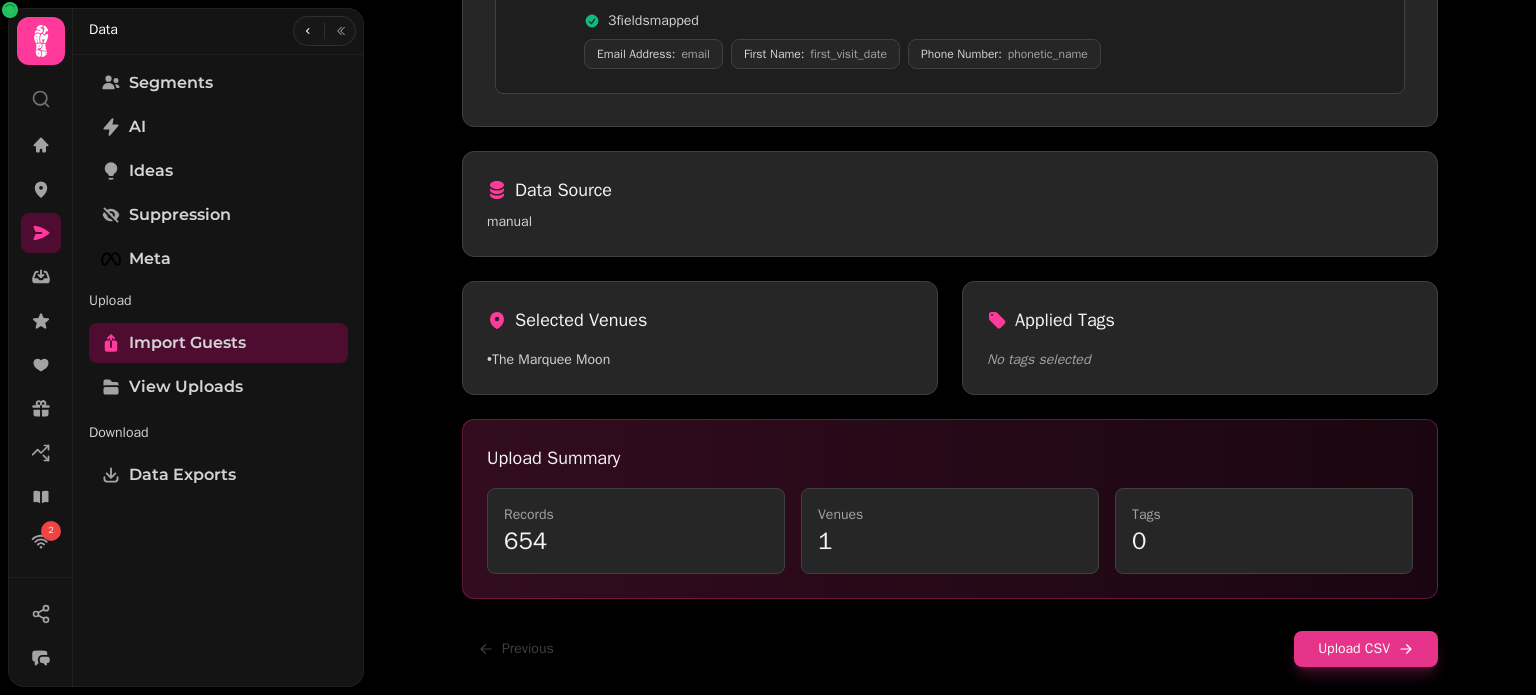click on "Upload CSV" at bounding box center (1366, 649) 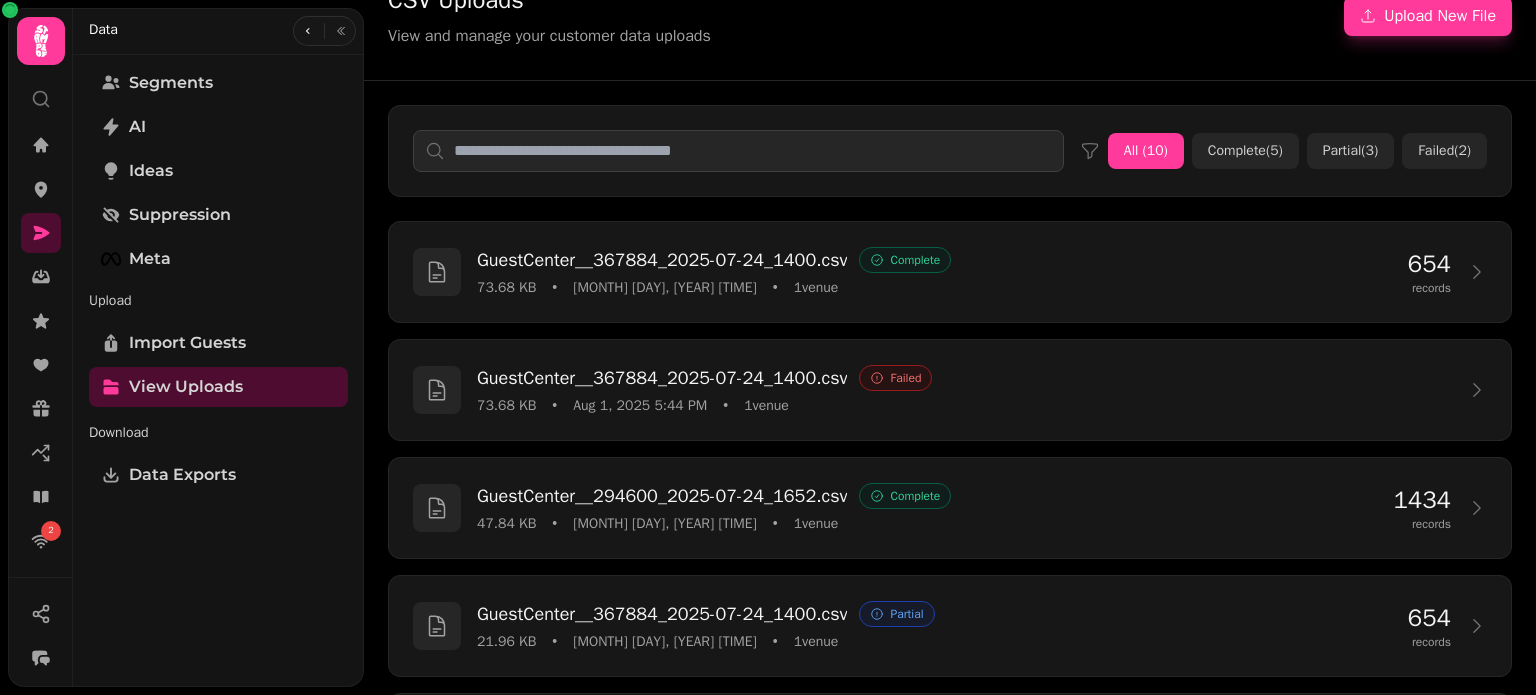 scroll, scrollTop: 0, scrollLeft: 0, axis: both 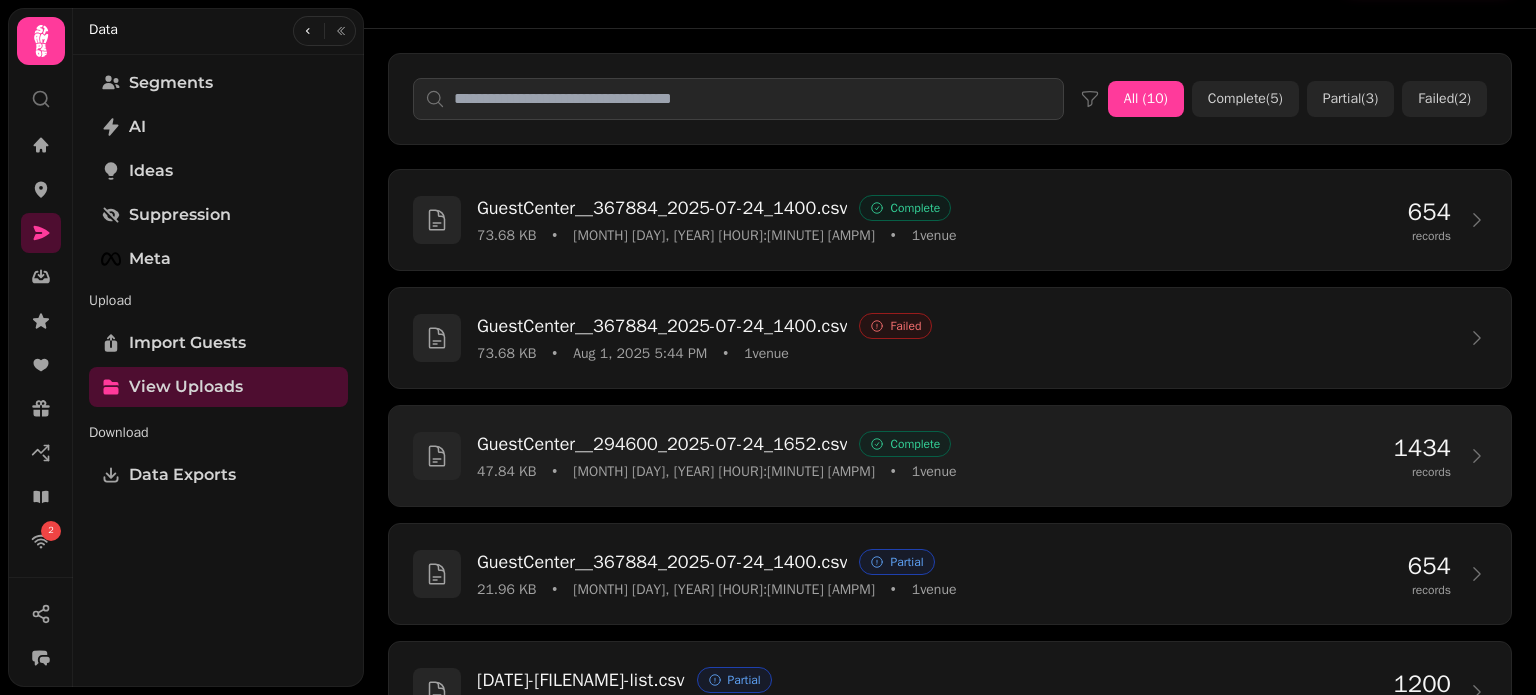 click 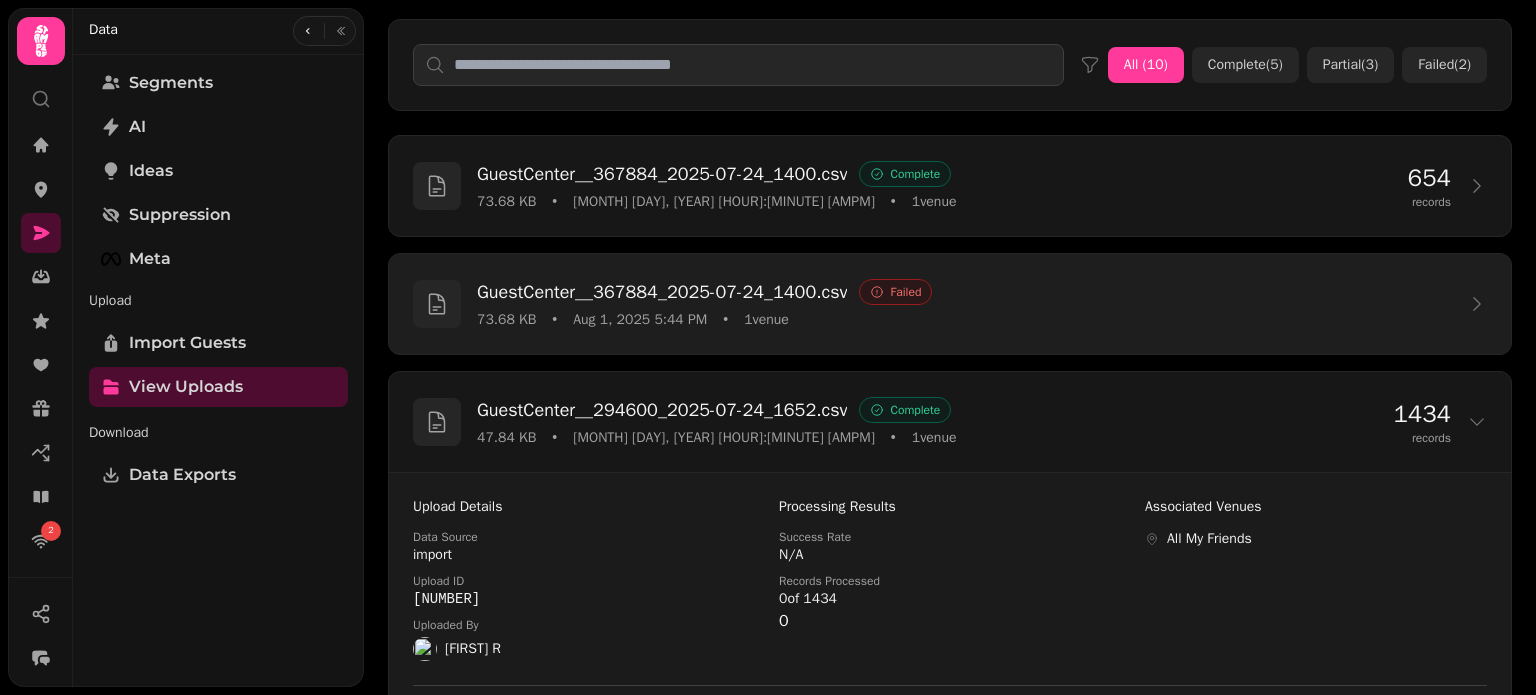 scroll, scrollTop: 100, scrollLeft: 0, axis: vertical 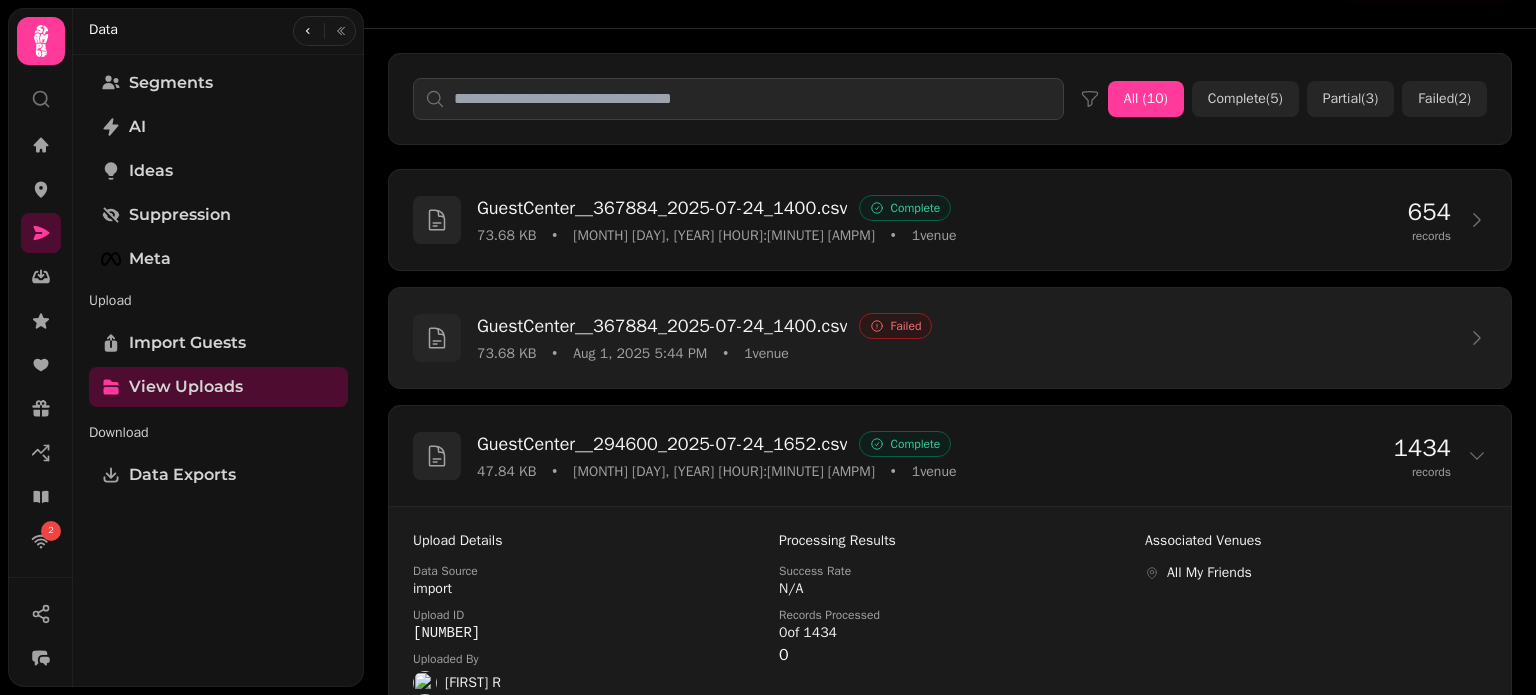 click 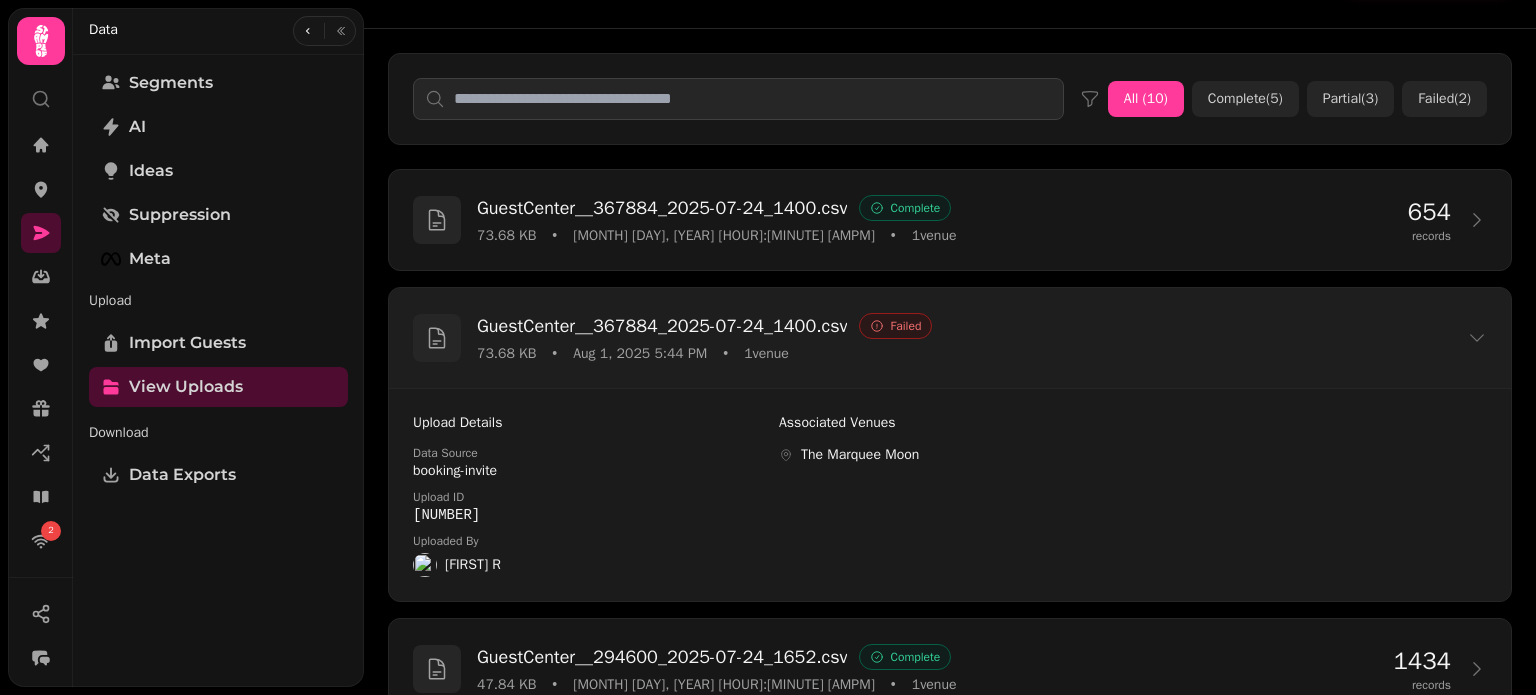 click 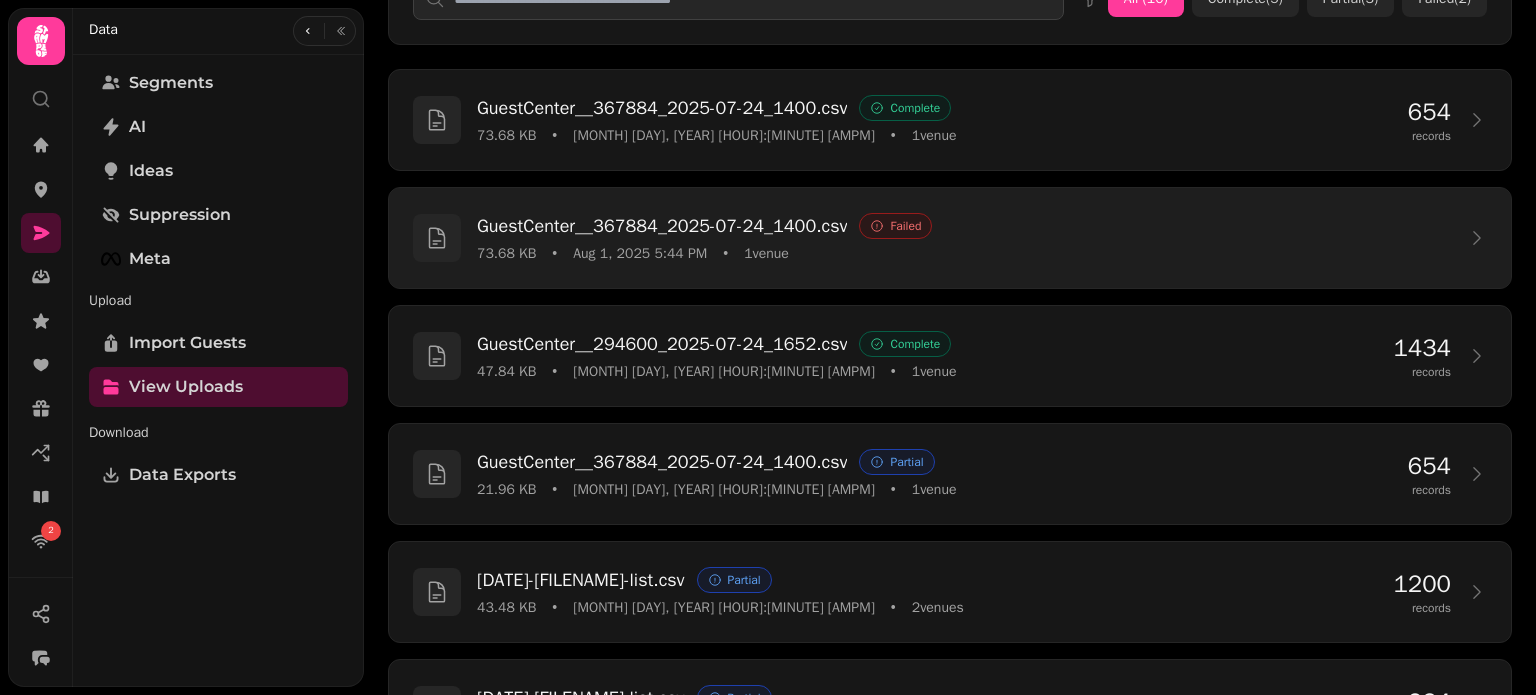 scroll, scrollTop: 300, scrollLeft: 0, axis: vertical 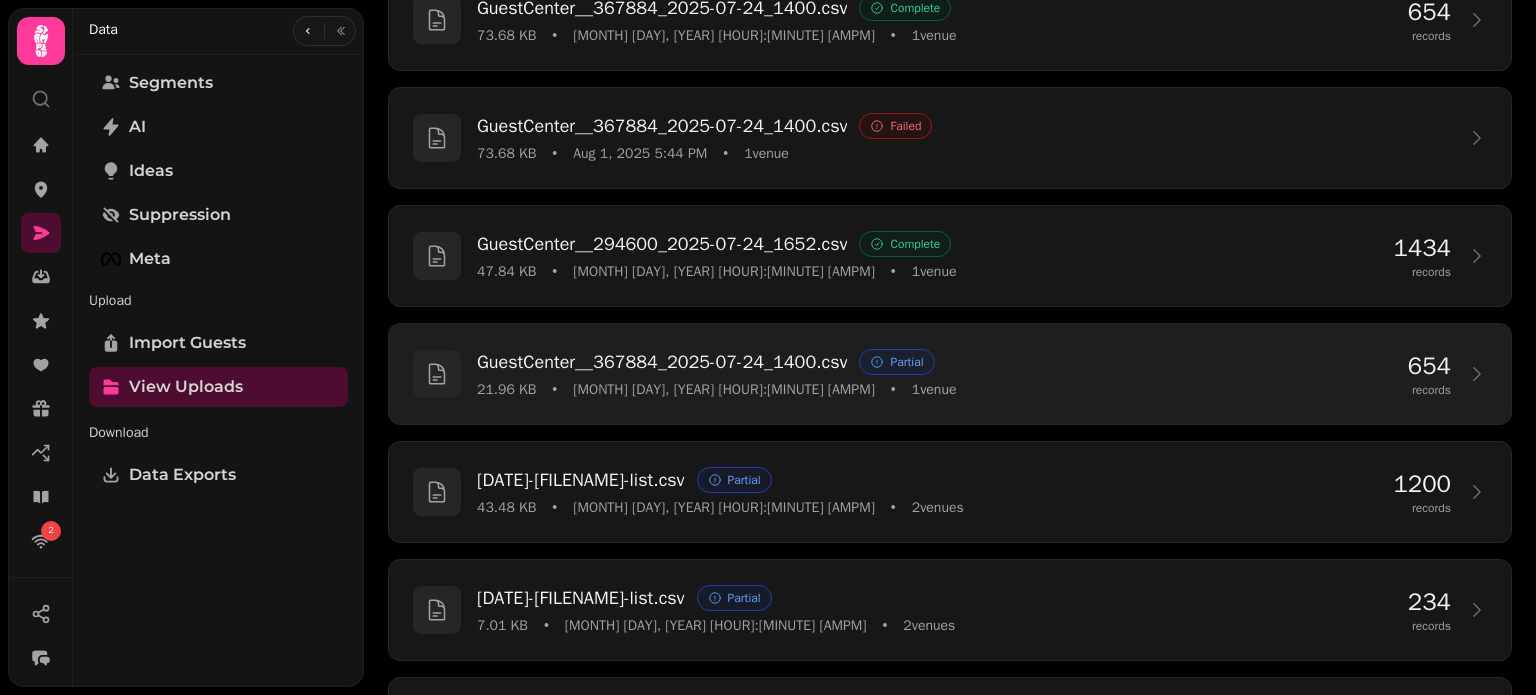 click 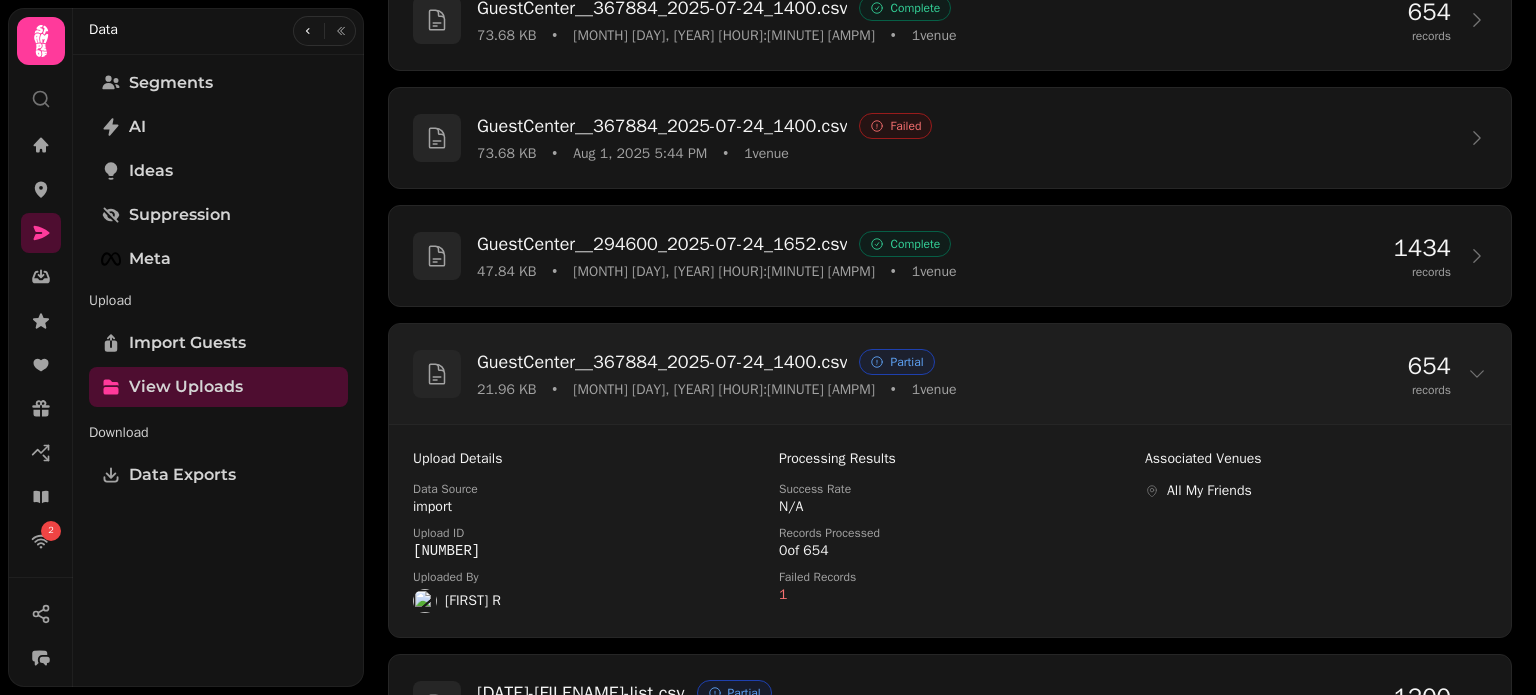 click 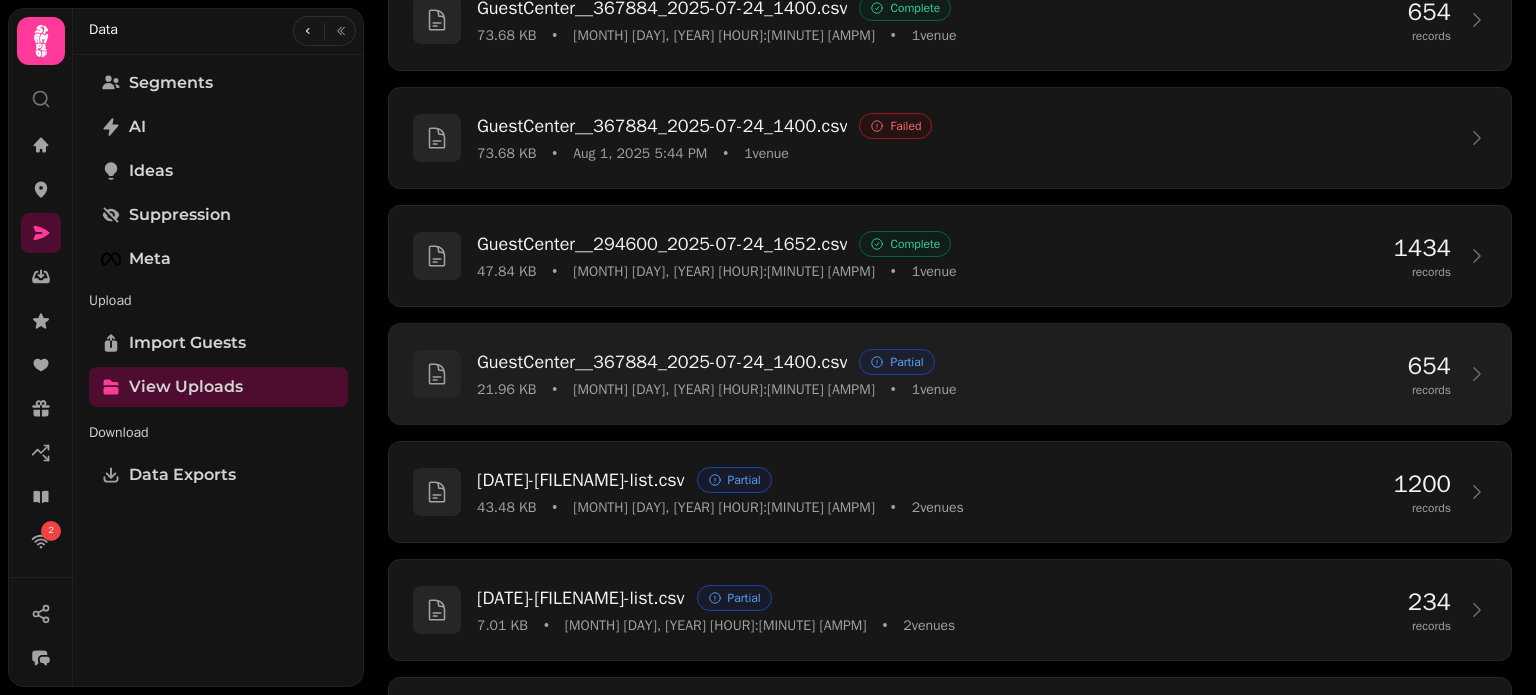 scroll, scrollTop: 100, scrollLeft: 0, axis: vertical 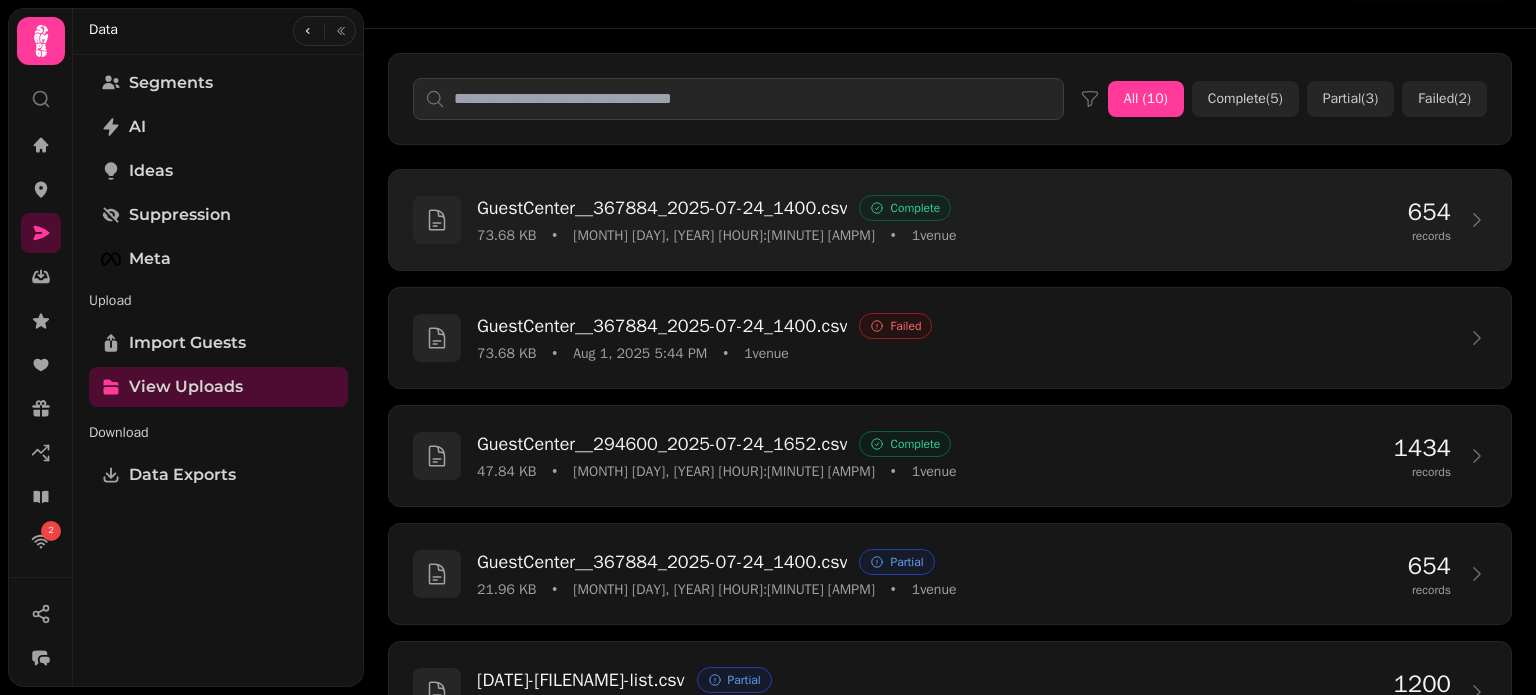 click 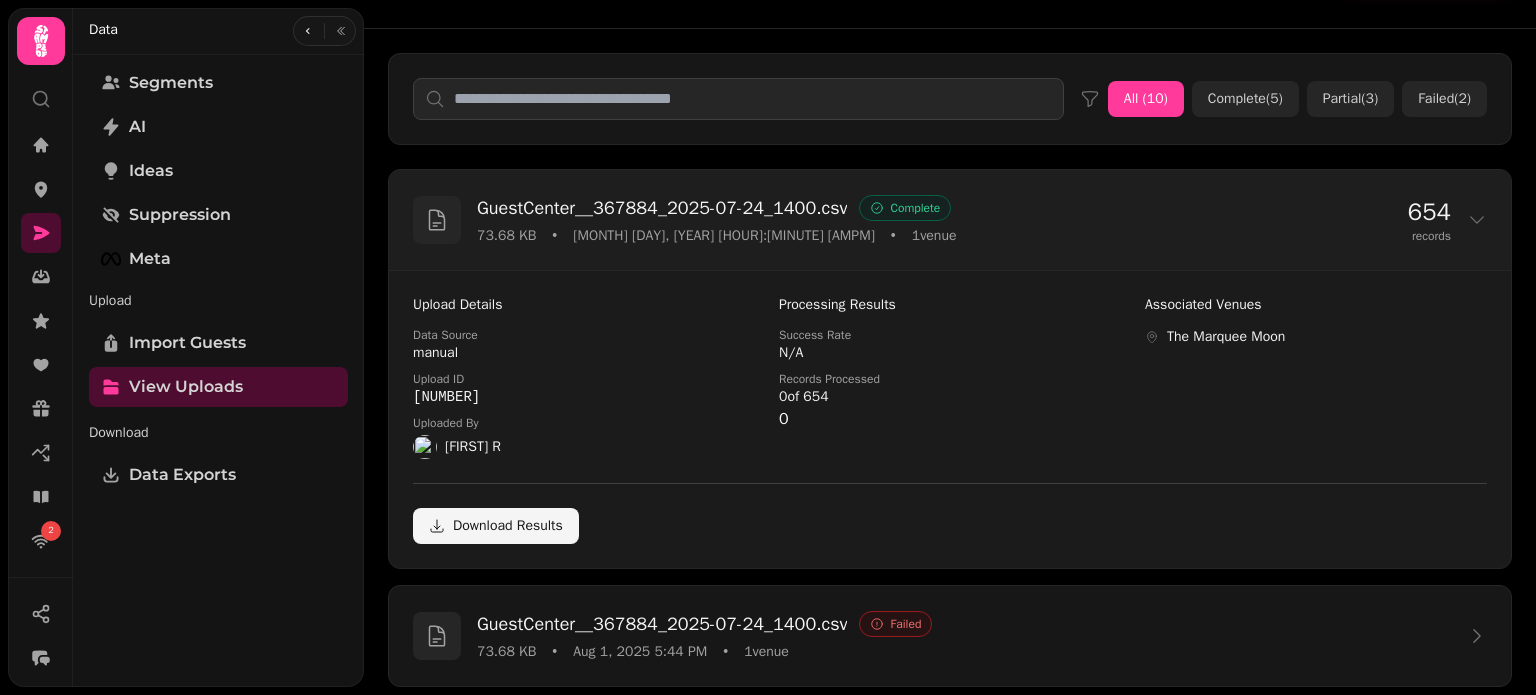 click 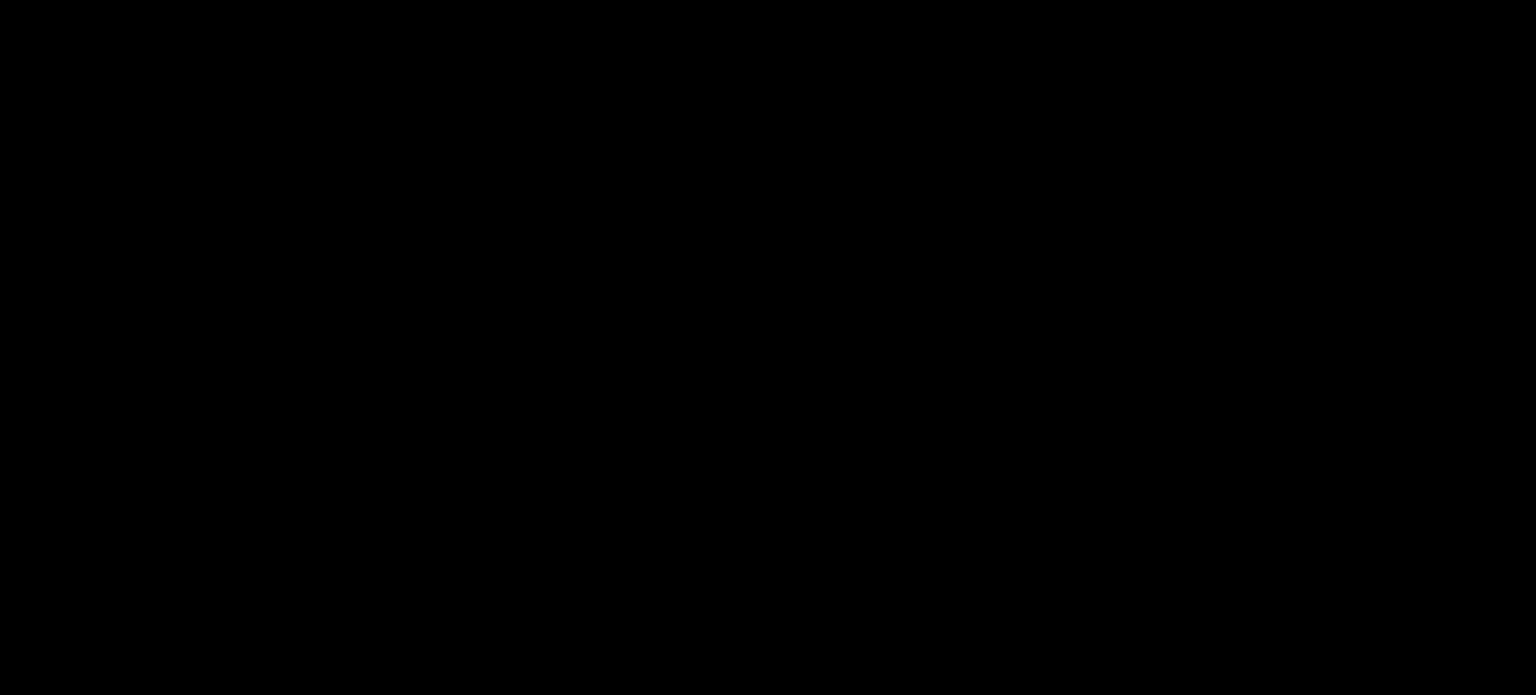 scroll, scrollTop: 0, scrollLeft: 0, axis: both 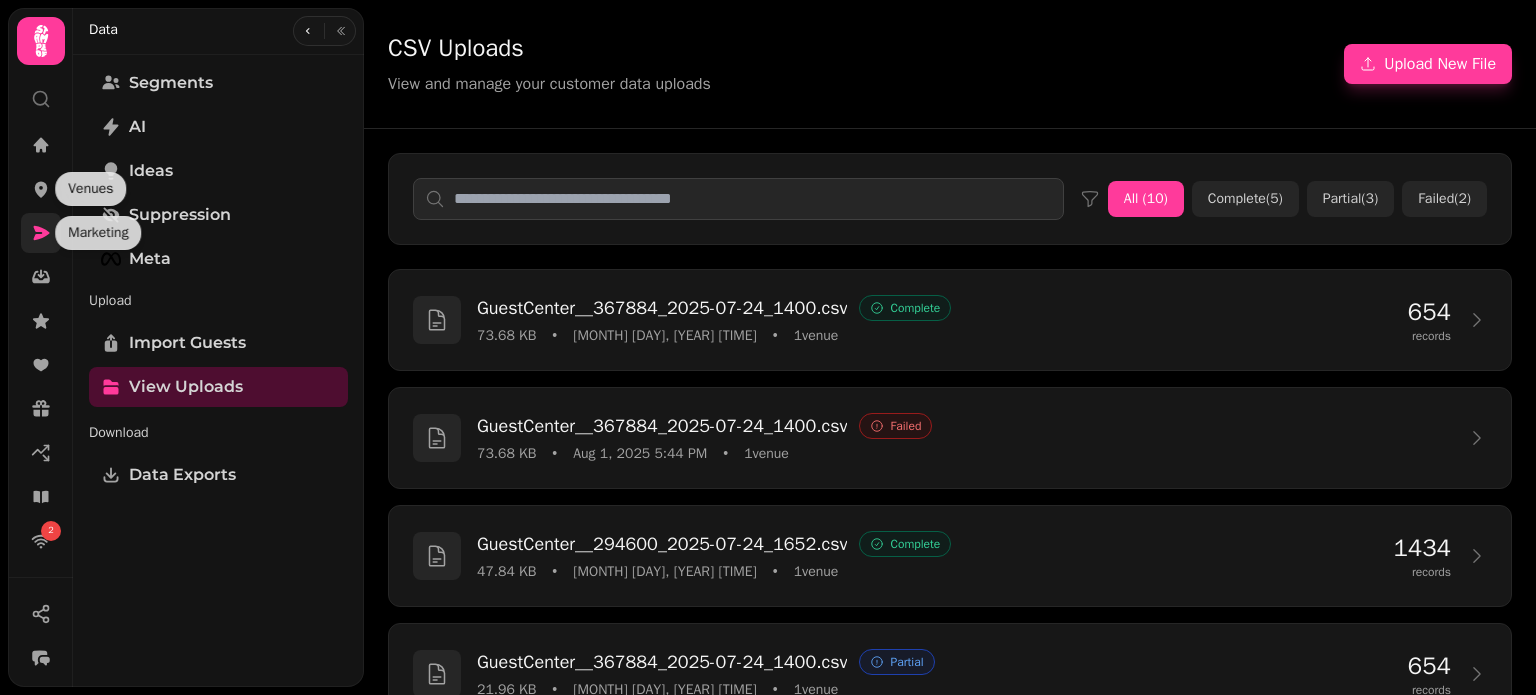 click 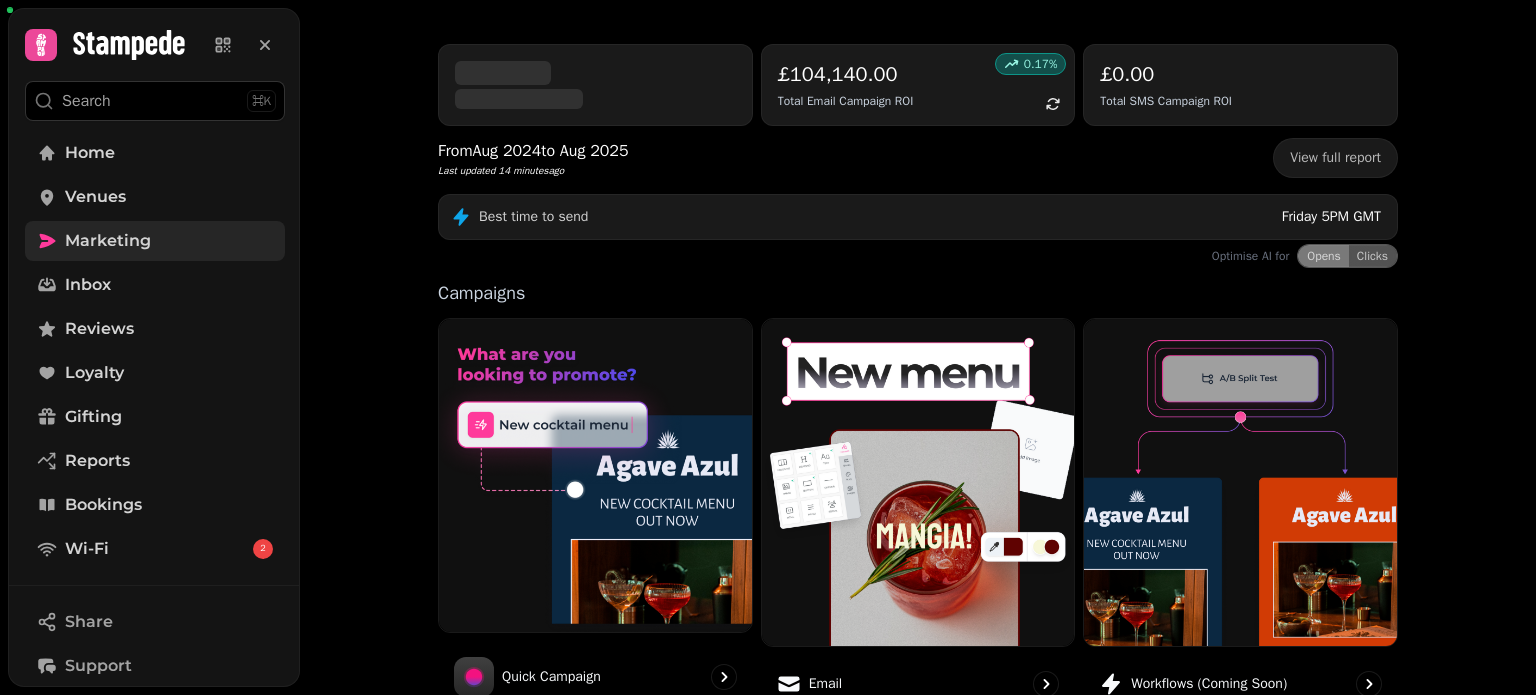 scroll, scrollTop: 200, scrollLeft: 0, axis: vertical 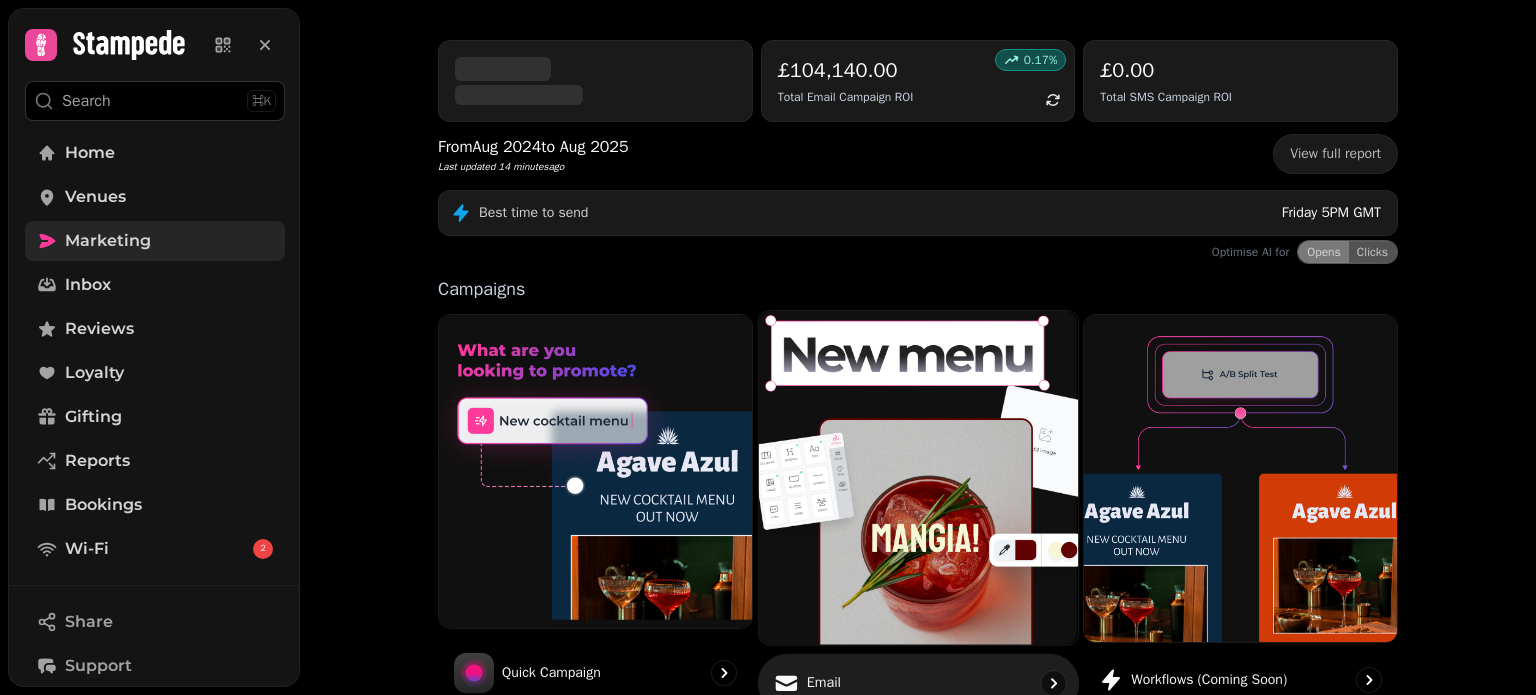 click at bounding box center [918, 477] 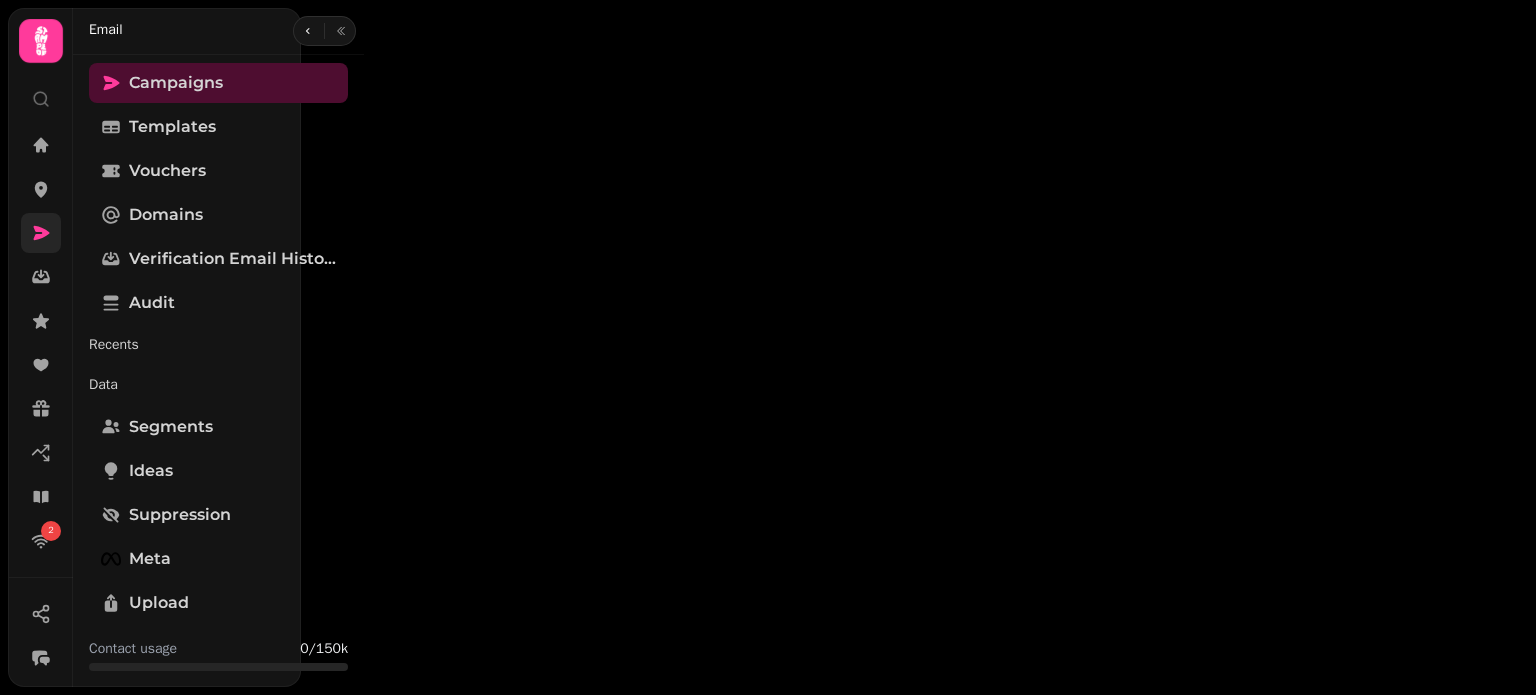 scroll, scrollTop: 0, scrollLeft: 0, axis: both 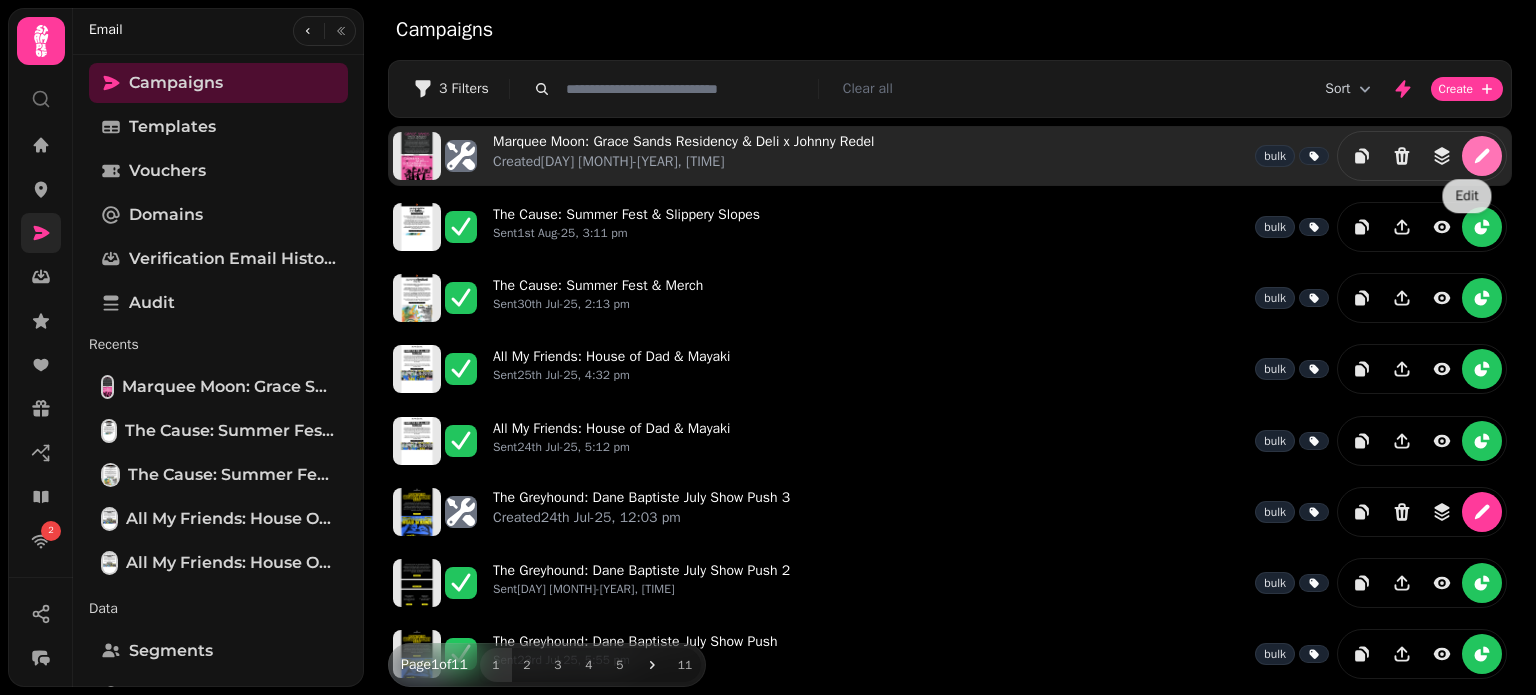 click 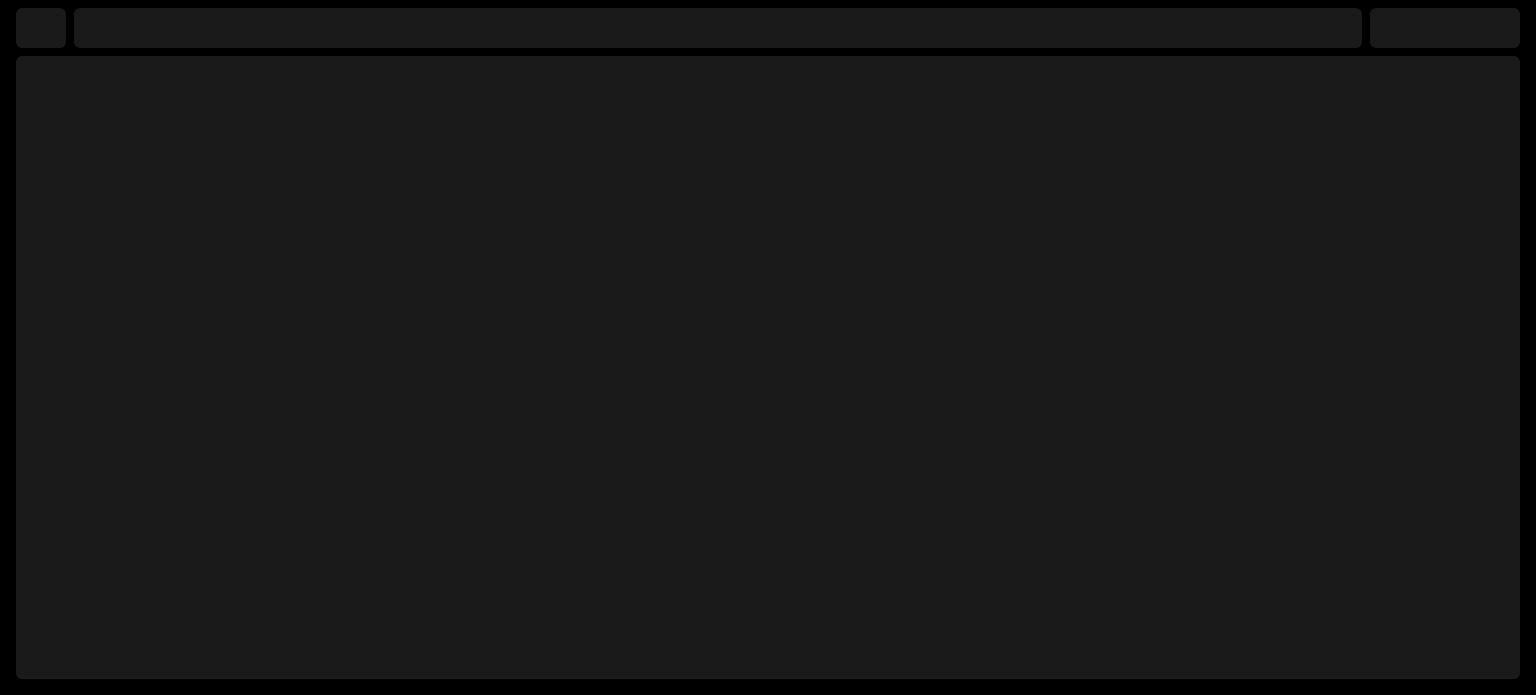 select on "**********" 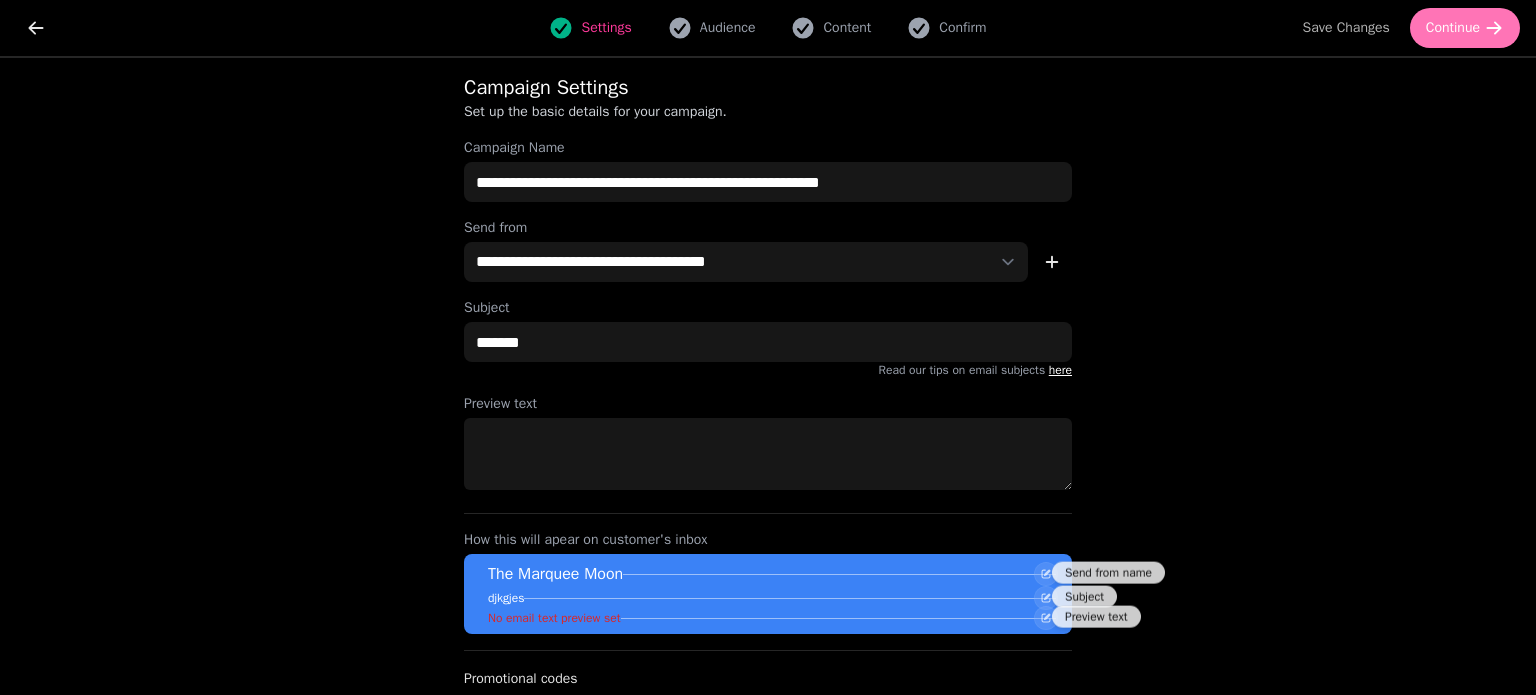 click on "Continue" at bounding box center (1453, 28) 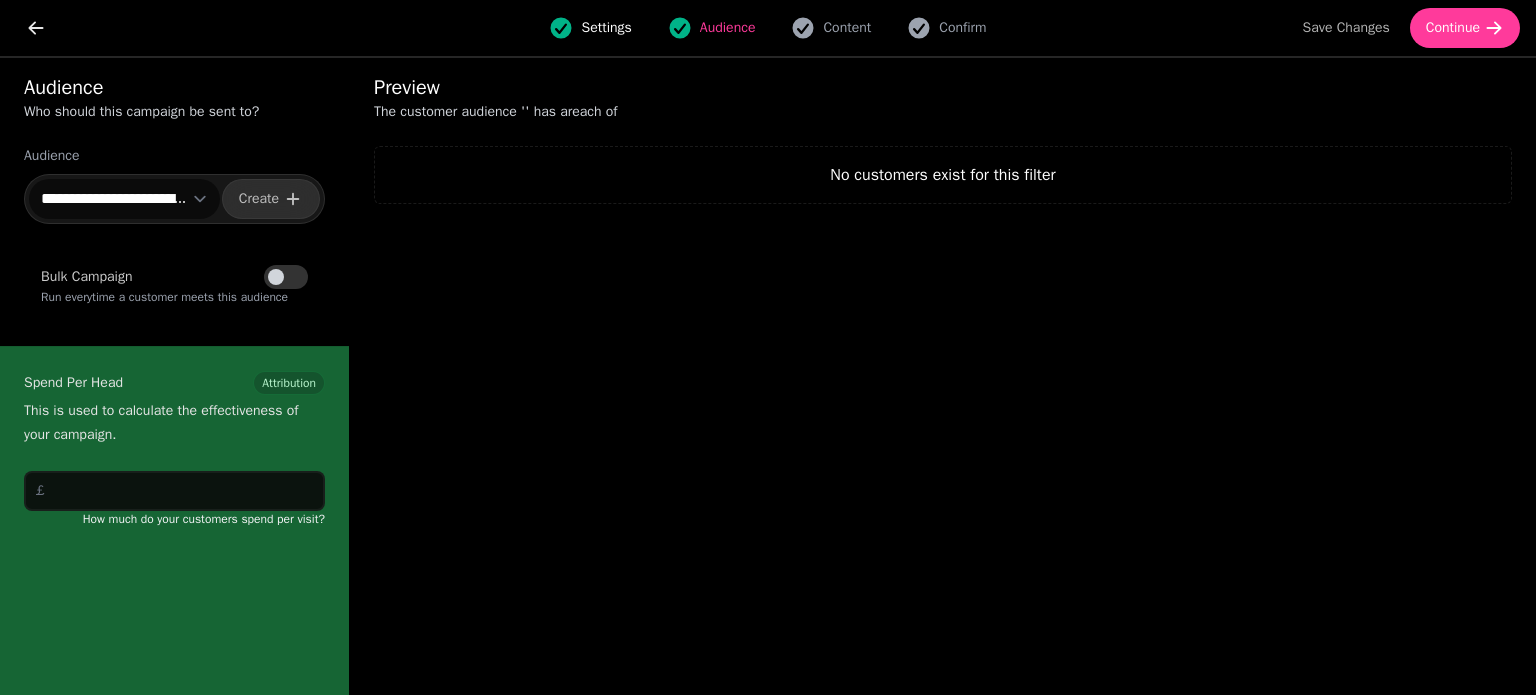 click on "**********" at bounding box center [124, 199] 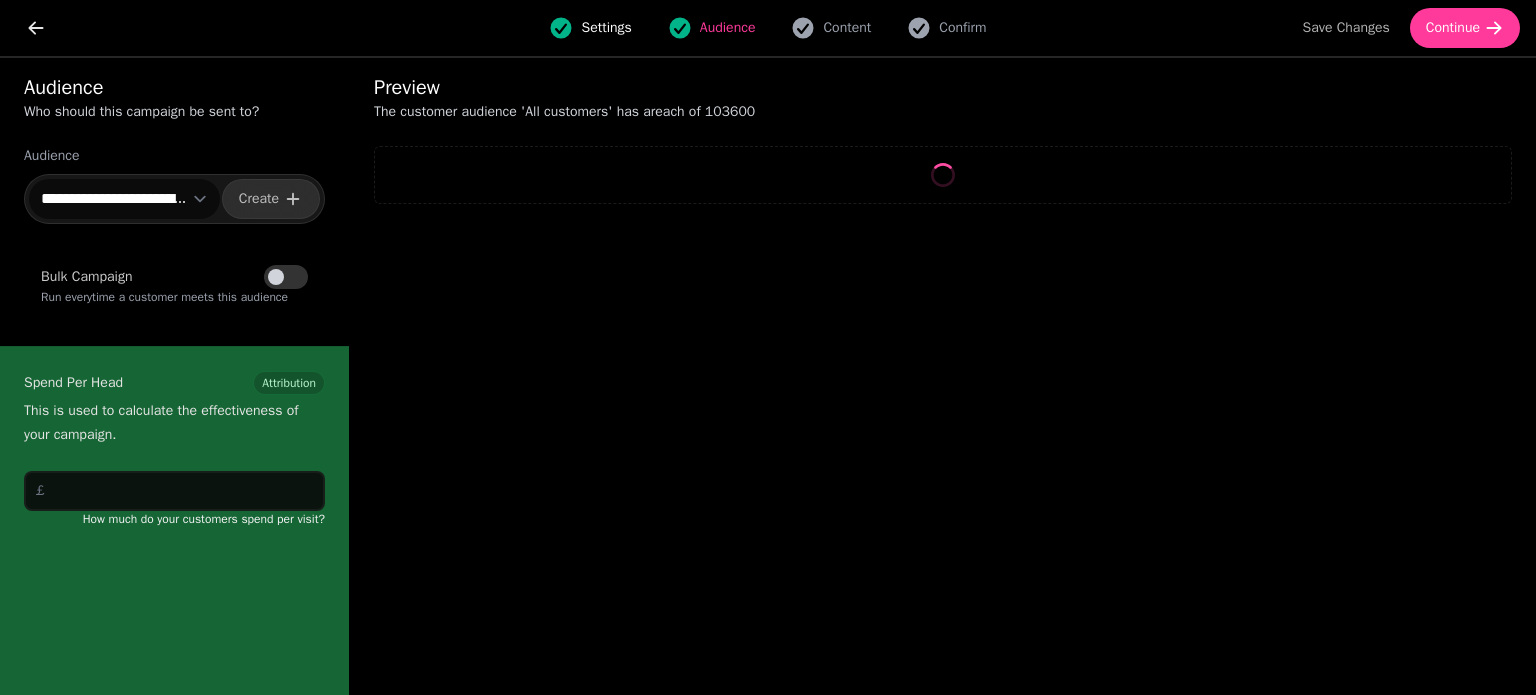 select on "**" 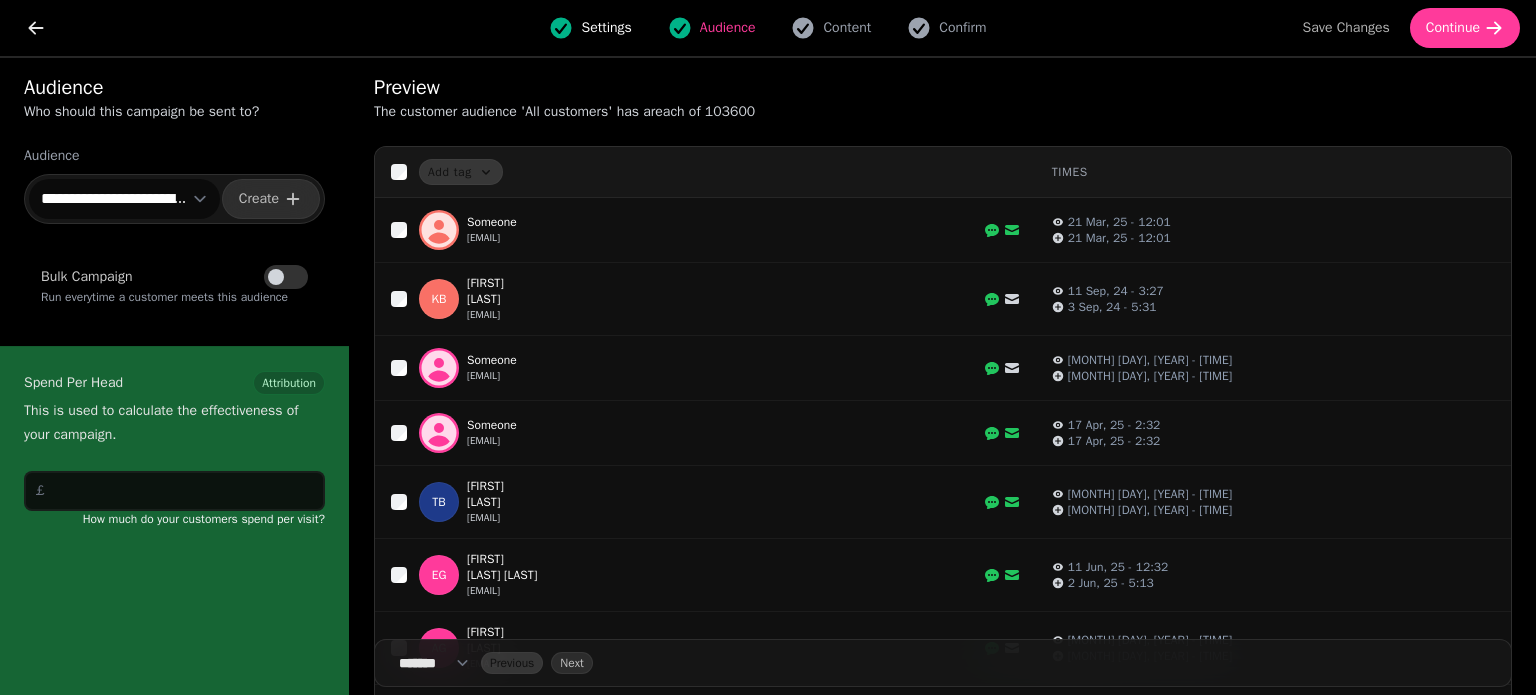 select on "**********" 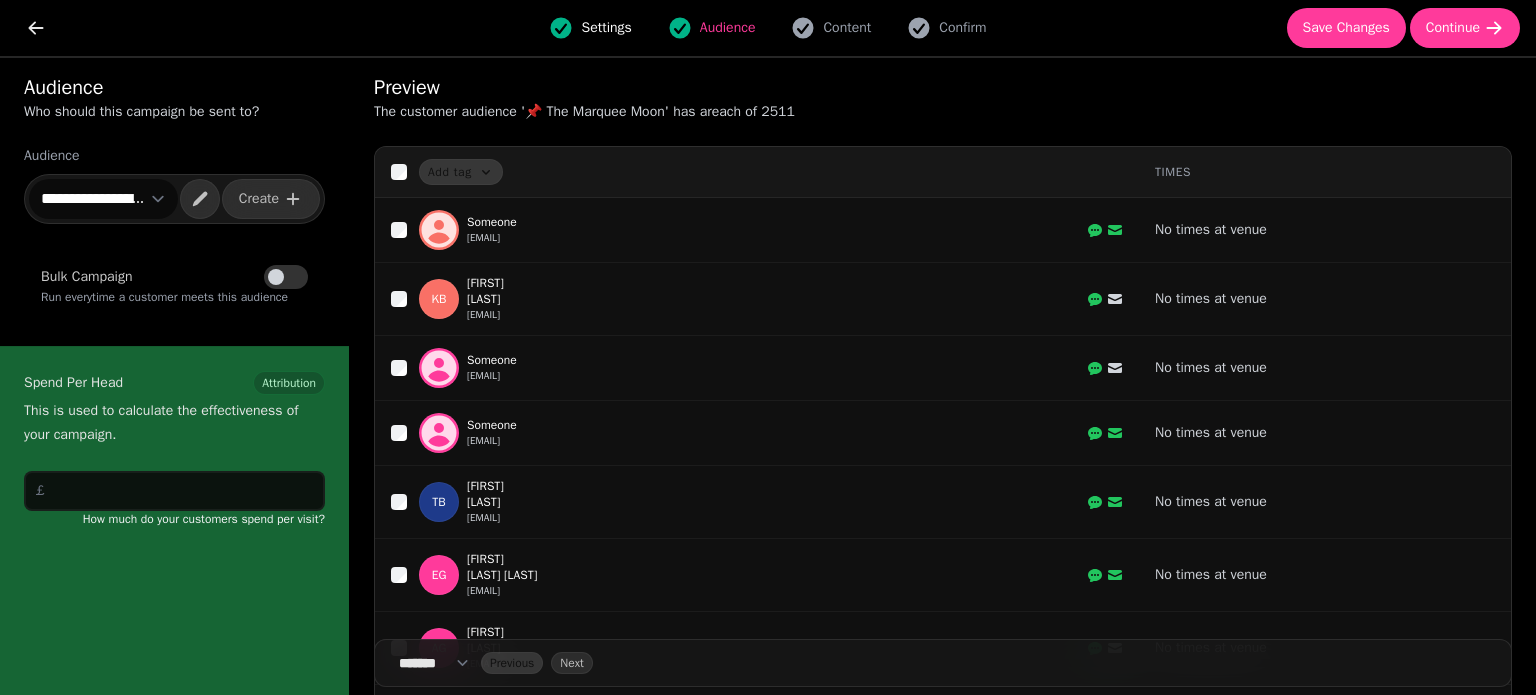 click on "Preview The customer audience ' 📌 The Marquee Moon ' has   a  reach of   2511 Add tag Add customers to tag 20240831-TheCause_SummerFestivalw_-list.csv 20240921-TheCause_BoozeCruise-Boat-list.csv 20240926-TheGreyhoundBasementSession-list.csv 20241003-RecordStoreLateswithDYSC-list.csv 20241004-ClubTurbo_ARavebyKeepHus-list.csv 20241010-TheGreyhoundpresents_Infini-list.csv 20241011-TheGreyhoundHouseParty_Sno-list.csv 20241012-TheGreyhoundHouseParty_Ste-list.csv 20241018-TheGreyhoundHouseParty_ebb-list.csv 20241019-TheGreyhoundHouseParty_tom-list.csv 20241026-TheCauseHalloweenFestival_-list (1).csv 20241026-TheCauseHalloweenFestival_-list.csv 20241026-TheGreyhoundHouseParty_Tru-list.csv 20241101-Halloween_WillowInTheDogho-list.csv 20241102-BONESODAXTheGreyhound_Hal-list.csv 20241130-TheGreyhoundHouseParty_Bus-list.csv 20241206-TheGreyhoundHouseParty_Nan-list.csv 20241207-DeepDishpresentsTheFuture-list.csv 20241207-TheCause_LetItSnow-list.csv 20241207-TheCauseXmasParty_LetItS-list.csv 2025-SIGN-UPS 6th-Birthday" at bounding box center (943, 376) 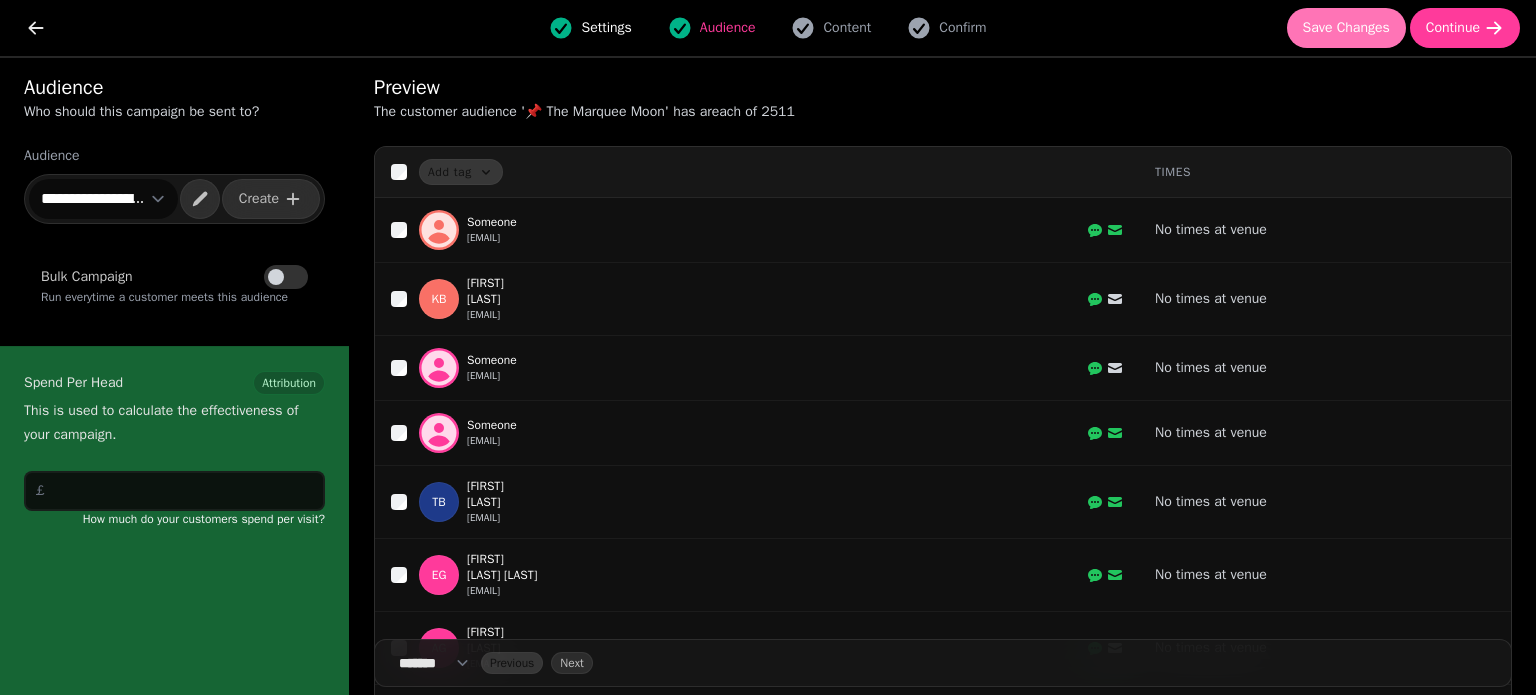 click on "Save Changes" at bounding box center (1346, 28) 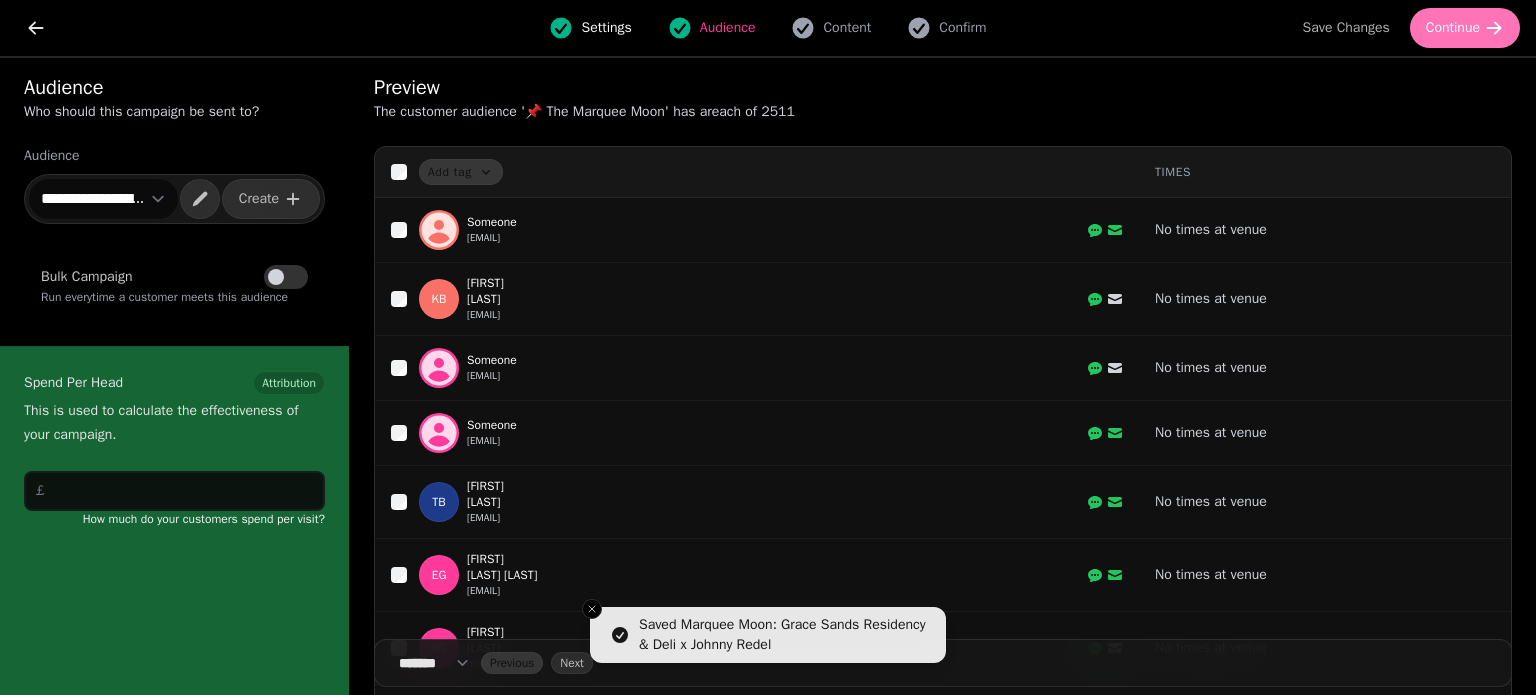 click on "Continue" at bounding box center (1465, 28) 